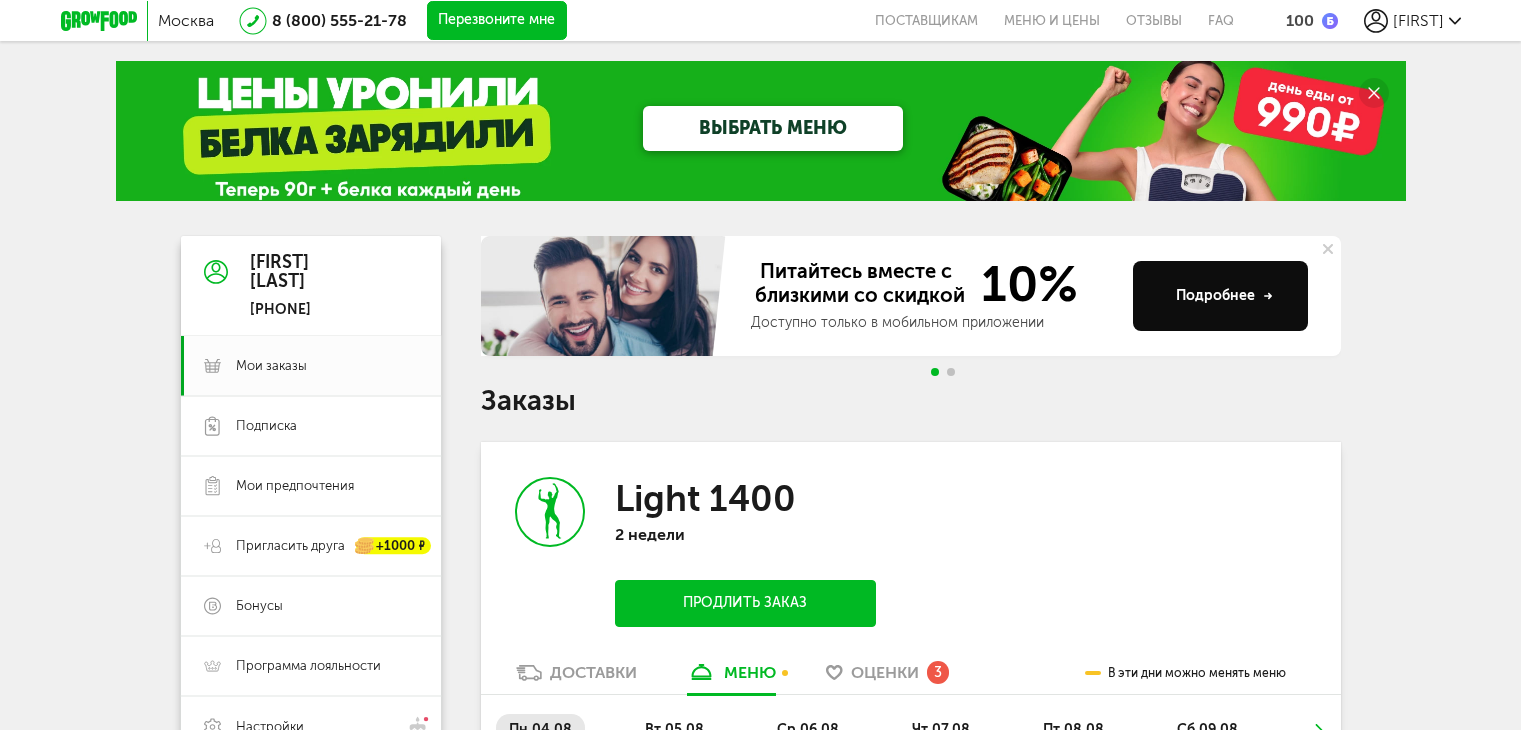 scroll, scrollTop: 0, scrollLeft: 0, axis: both 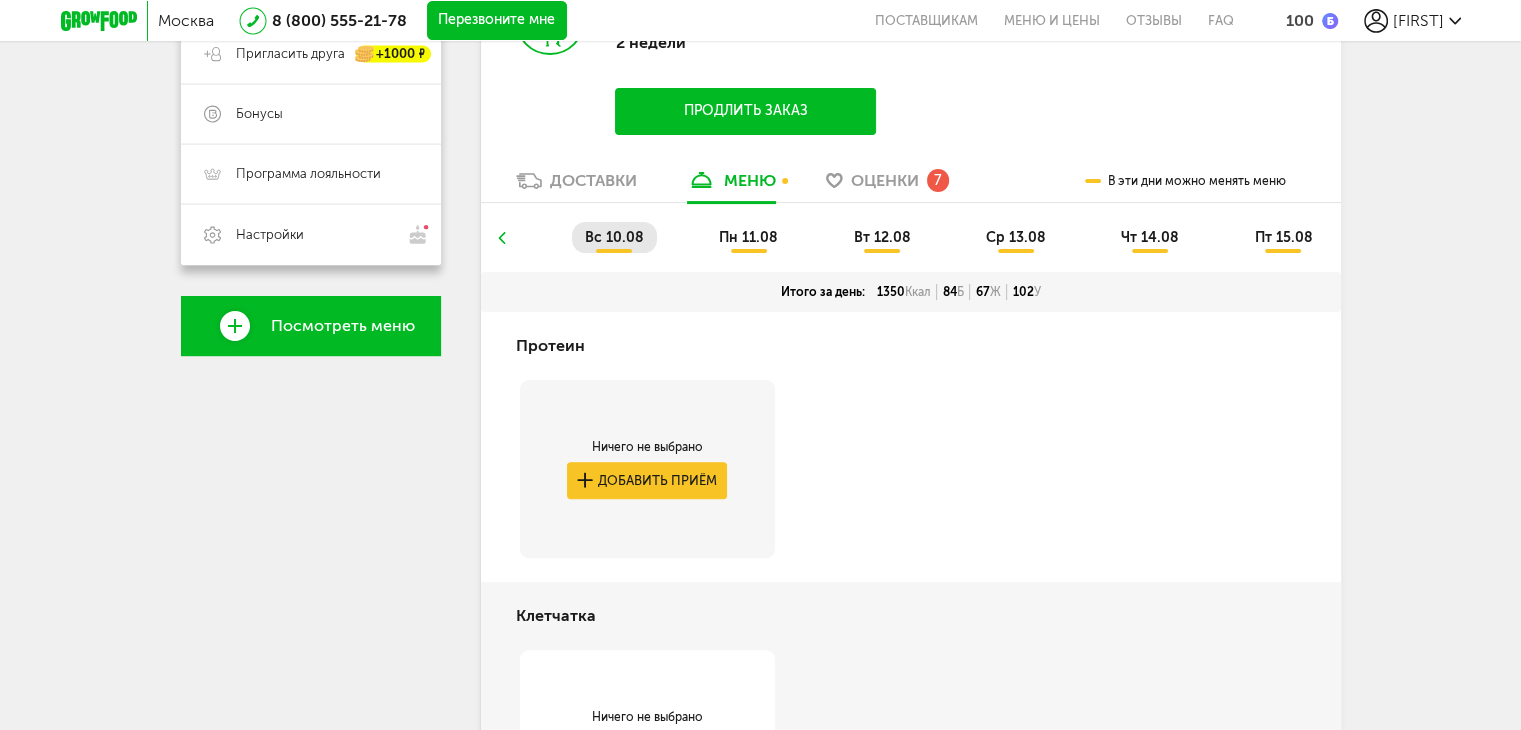 click 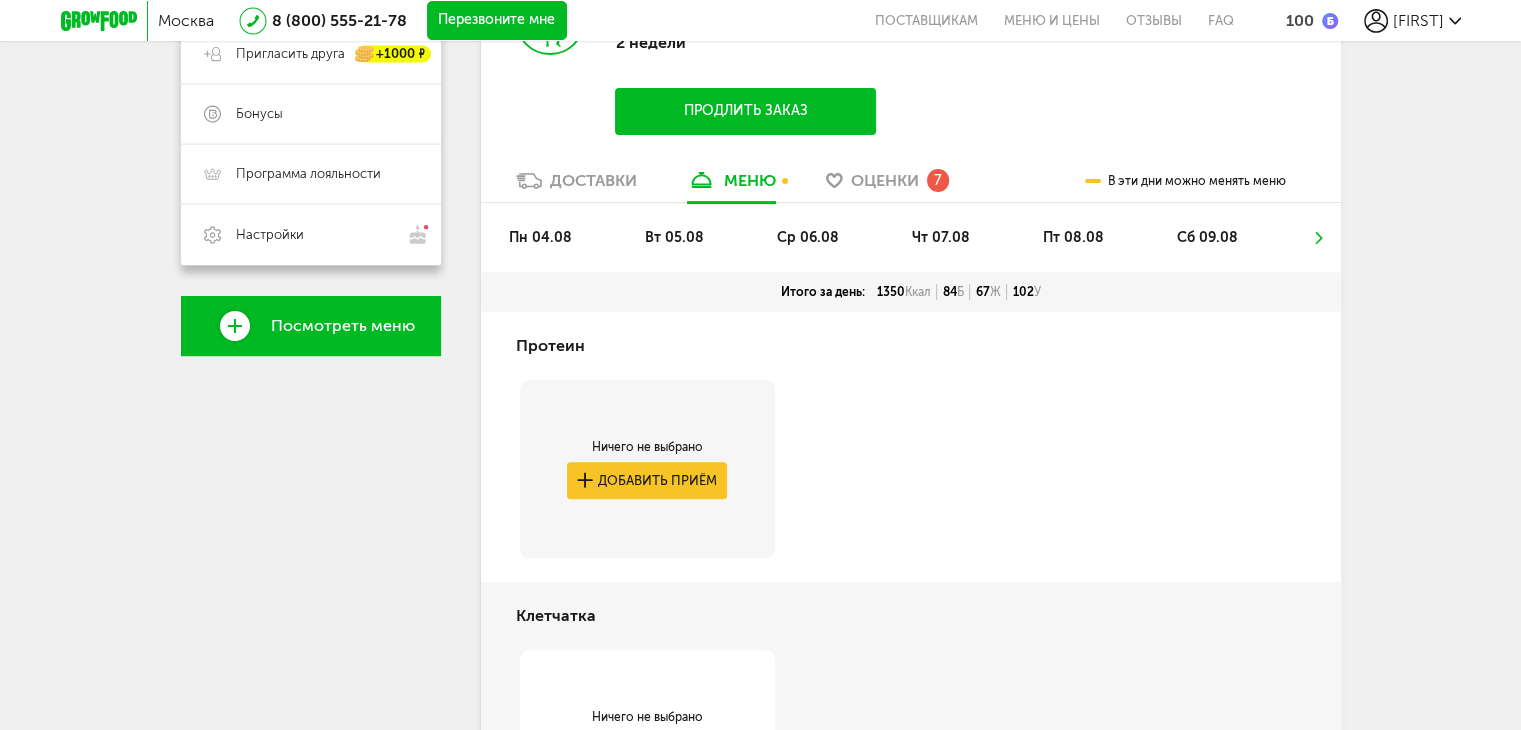 click on "пн 04.08" at bounding box center (540, 237) 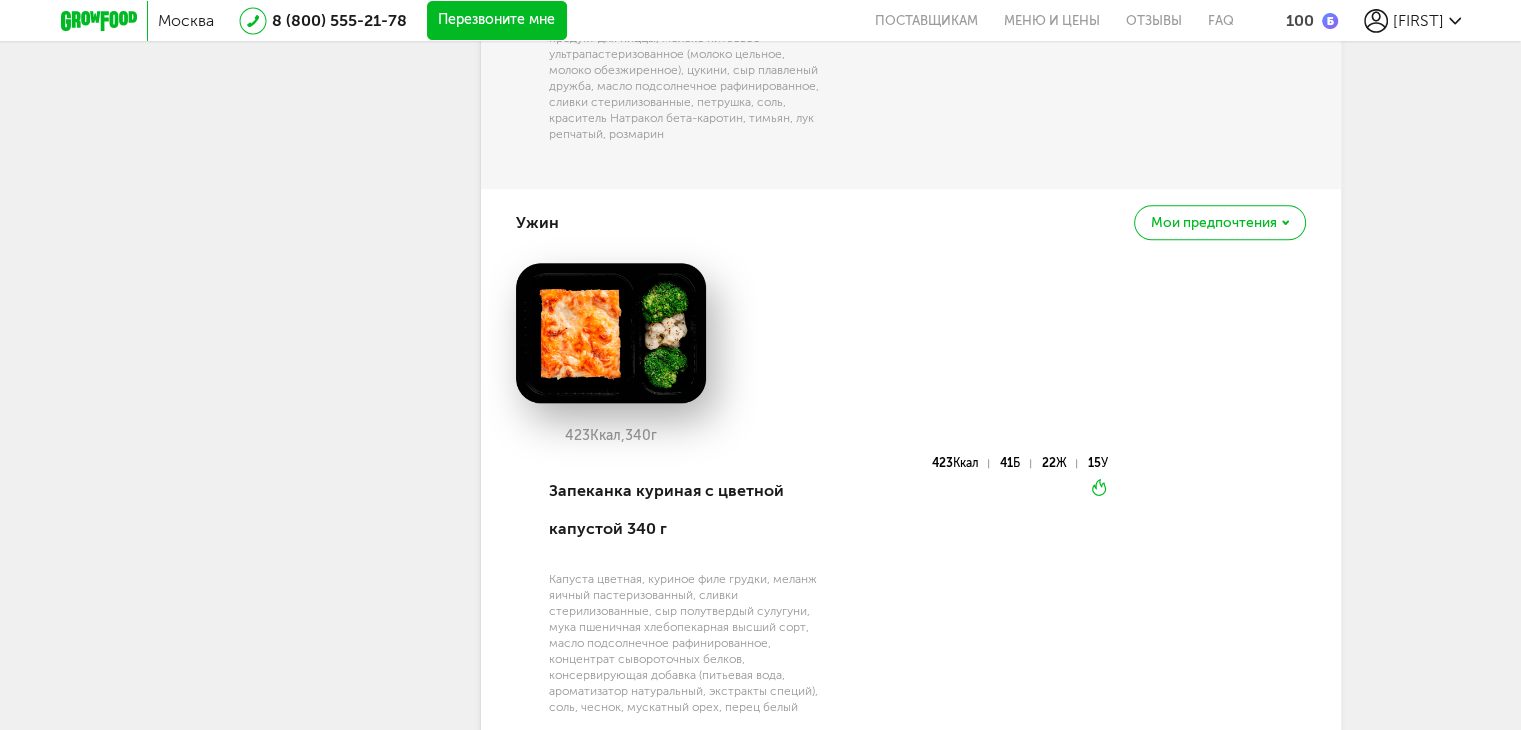 scroll, scrollTop: 1992, scrollLeft: 0, axis: vertical 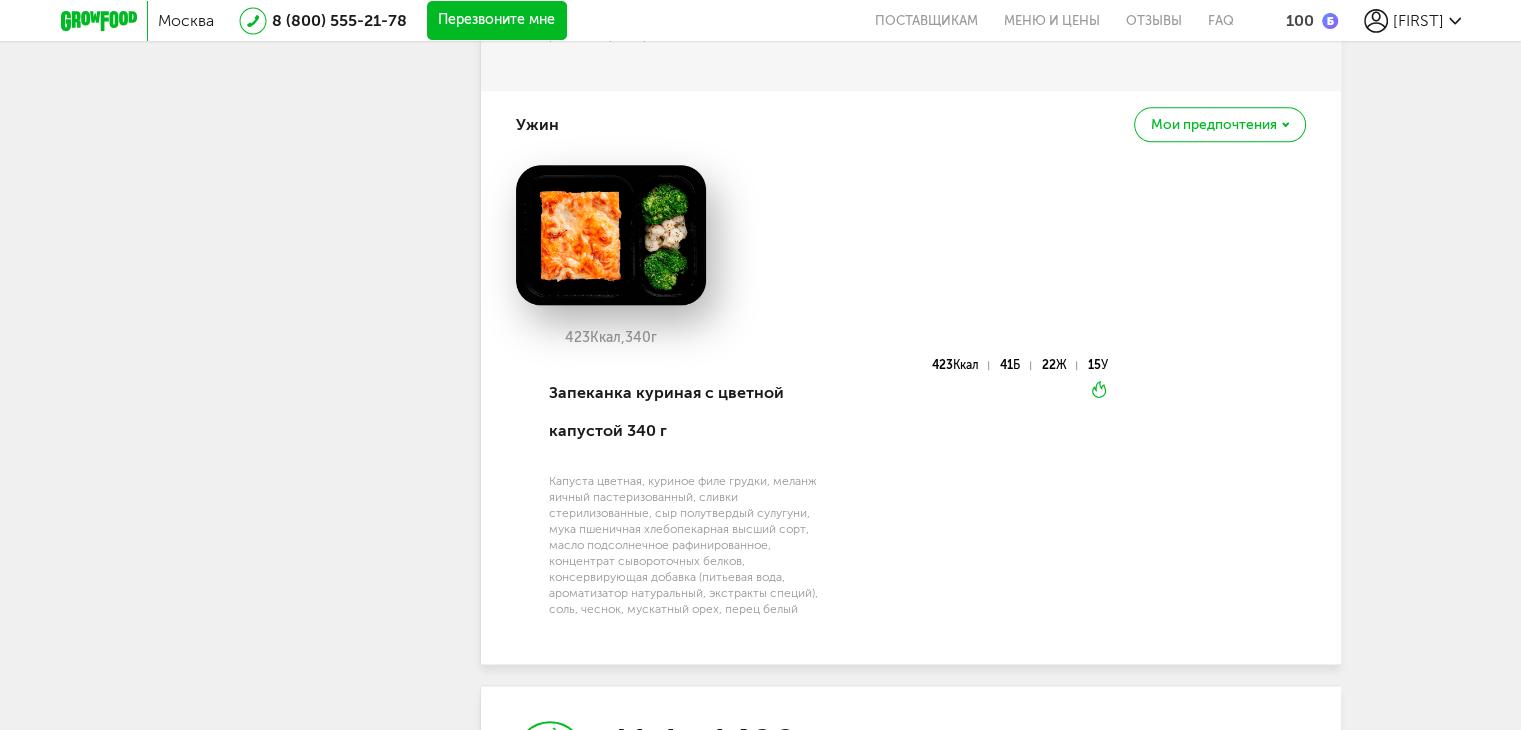 click on "Мои предпочтения" at bounding box center (1219, 124) 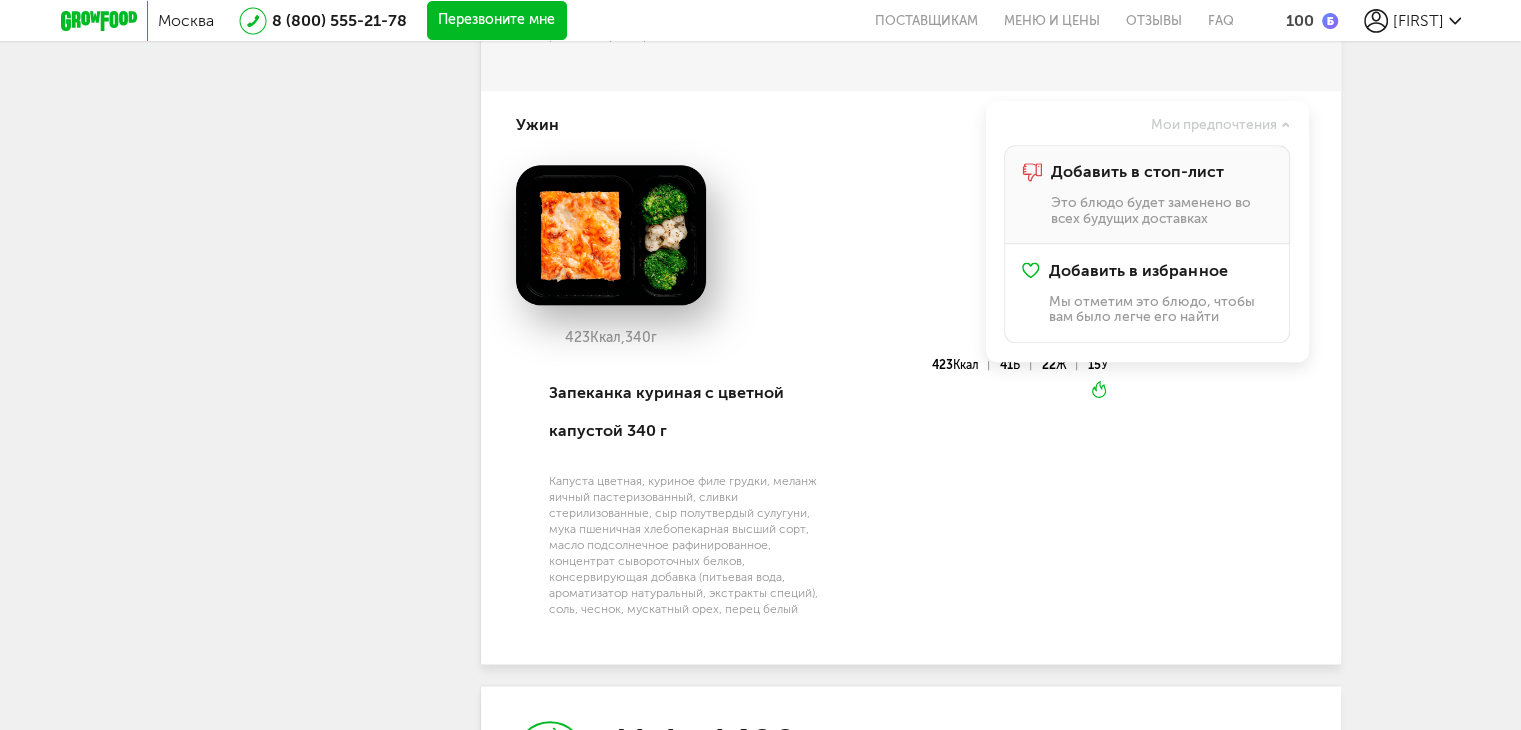 click on "Добавить в стоп-лист     Это блюдо будет заменено во всех будущих доставках" at bounding box center (1160, 194) 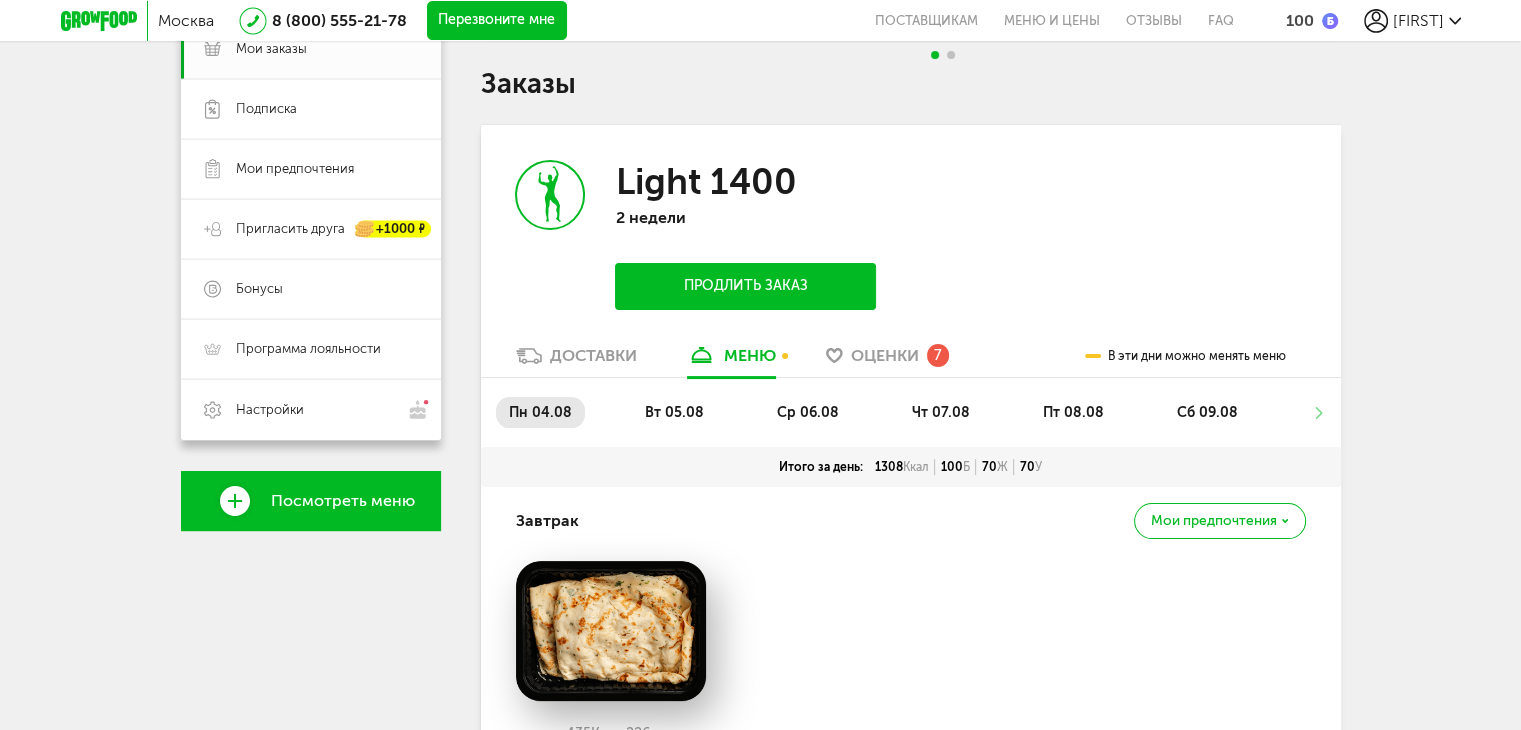 scroll, scrollTop: 400, scrollLeft: 0, axis: vertical 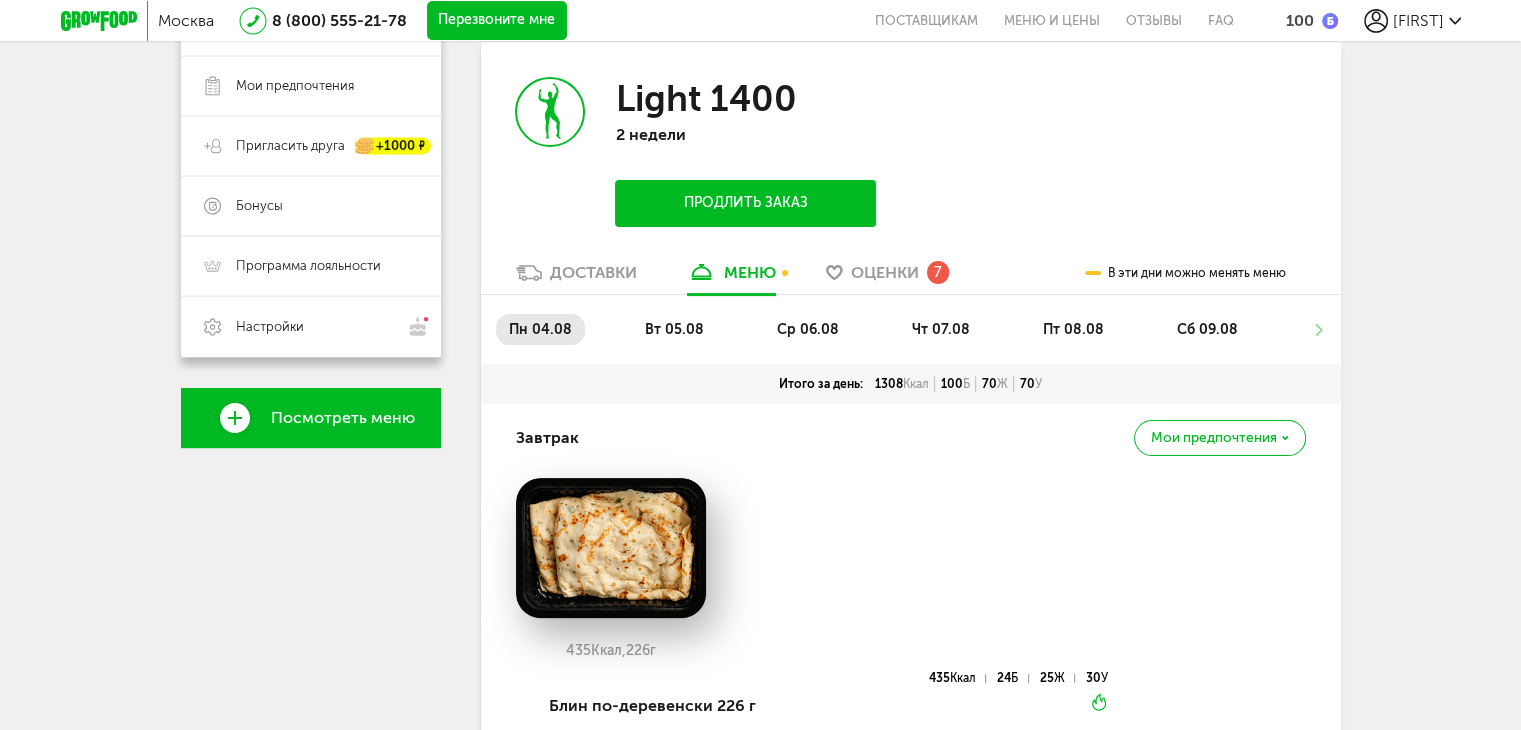 click on "вт 05.08" at bounding box center (674, 329) 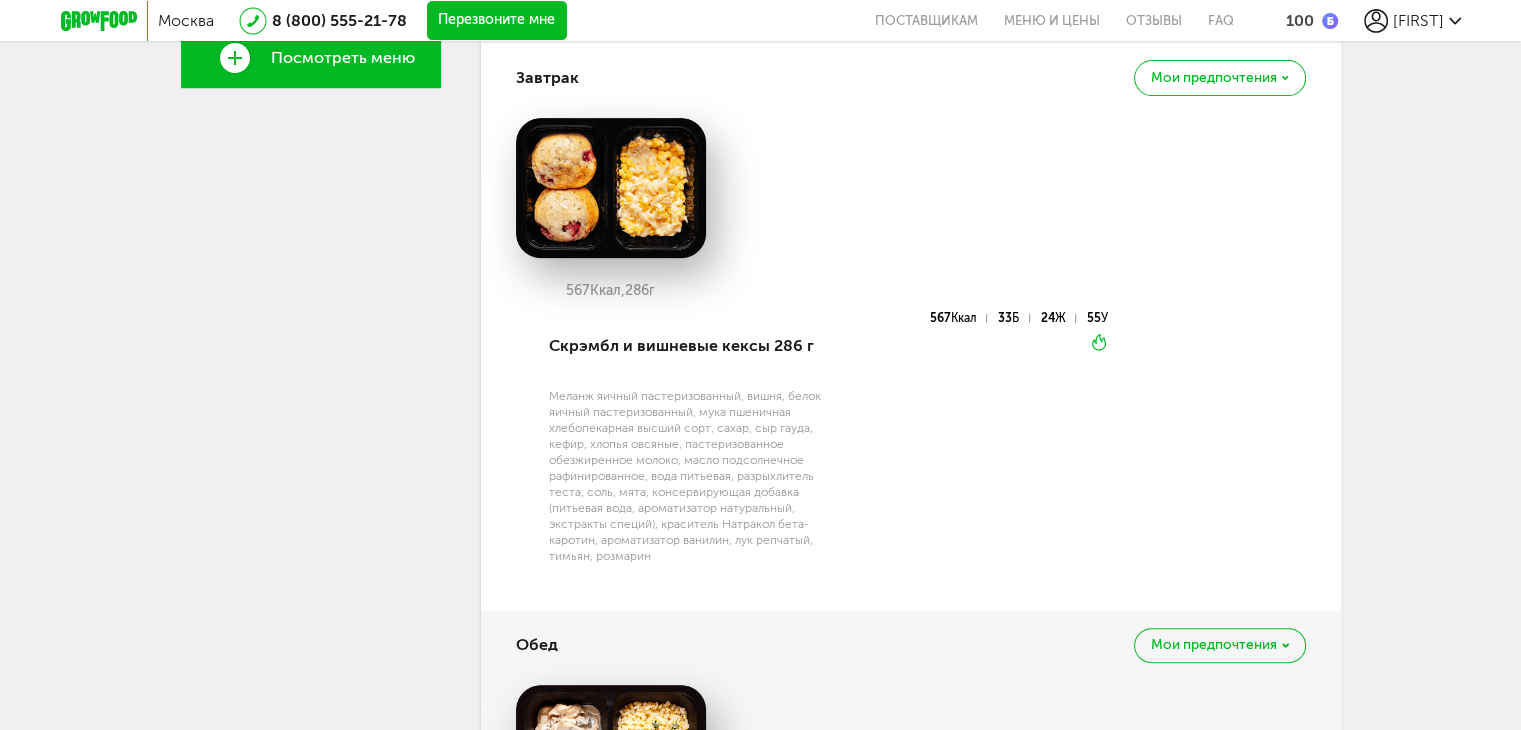 scroll, scrollTop: 700, scrollLeft: 0, axis: vertical 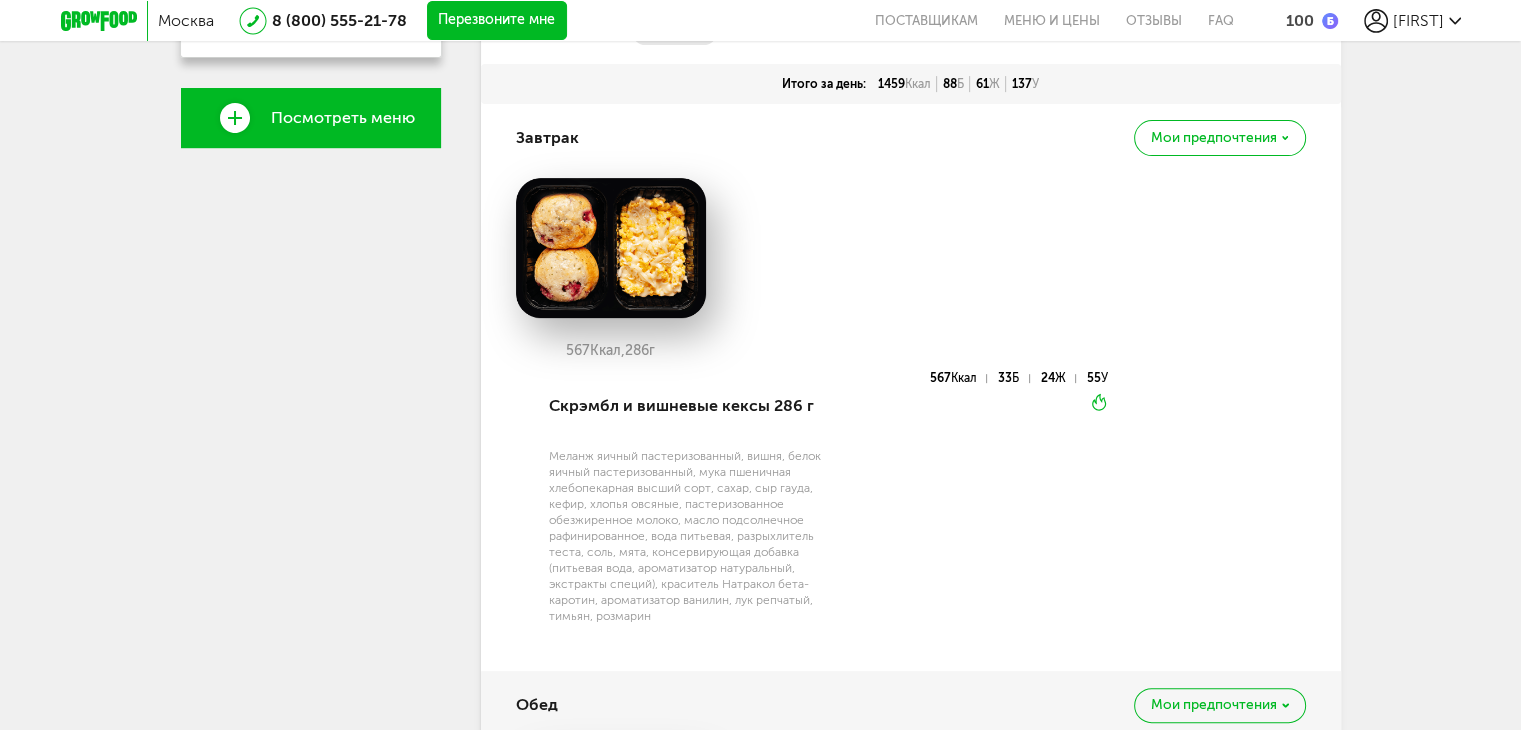 click on "Мои предпочтения" at bounding box center [1219, 137] 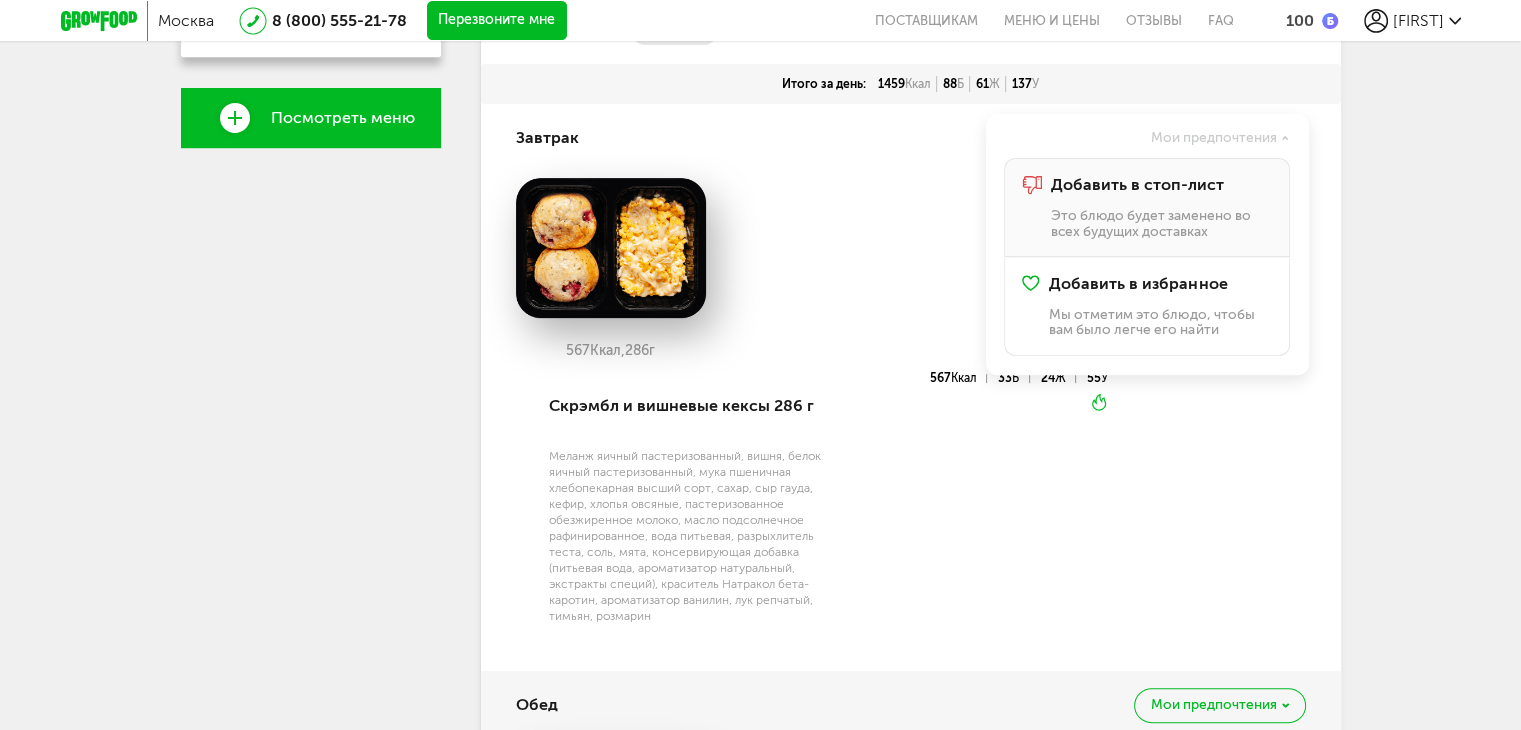 click on "Это блюдо будет заменено во всех будущих доставках" at bounding box center (1160, 223) 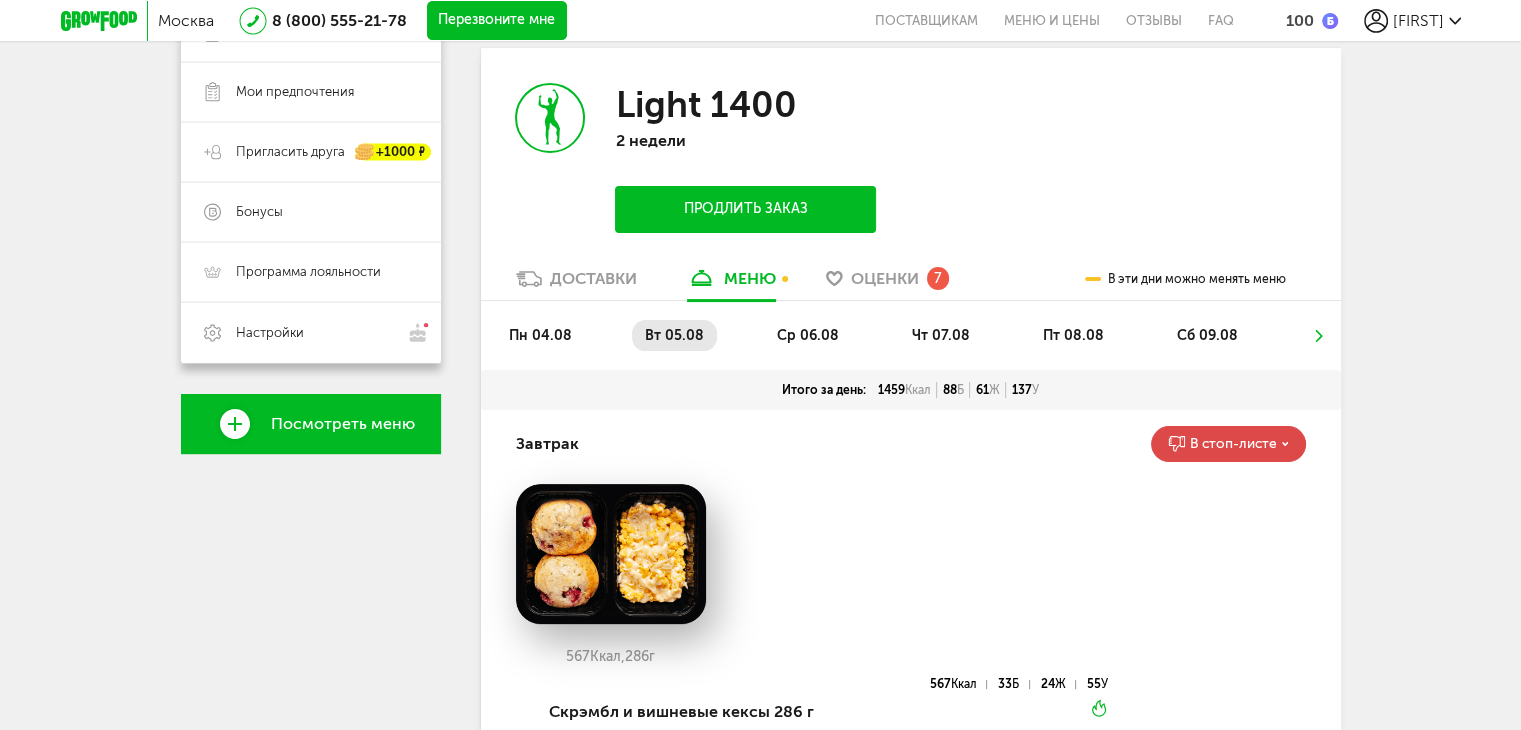 scroll, scrollTop: 400, scrollLeft: 0, axis: vertical 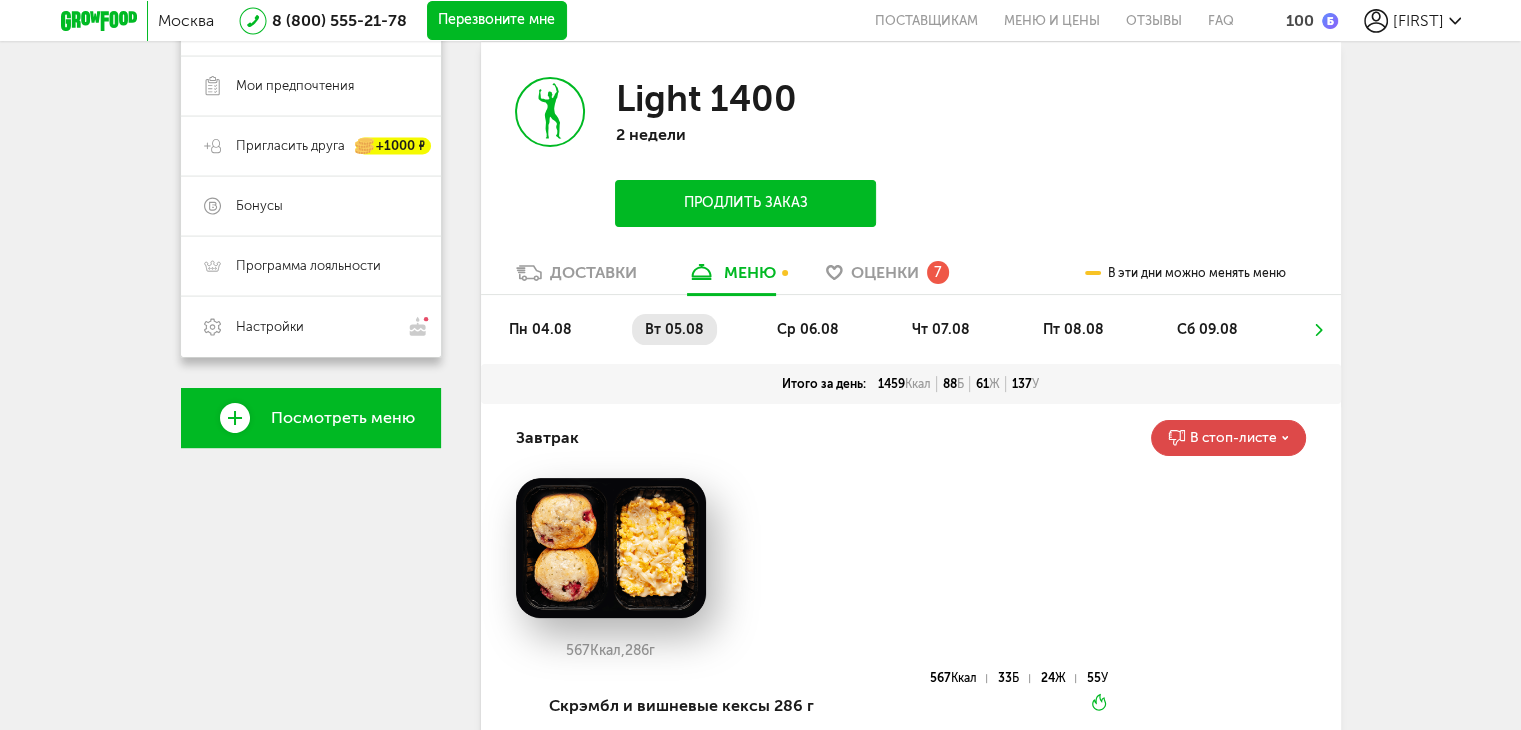 click on "Оценки" at bounding box center [885, 272] 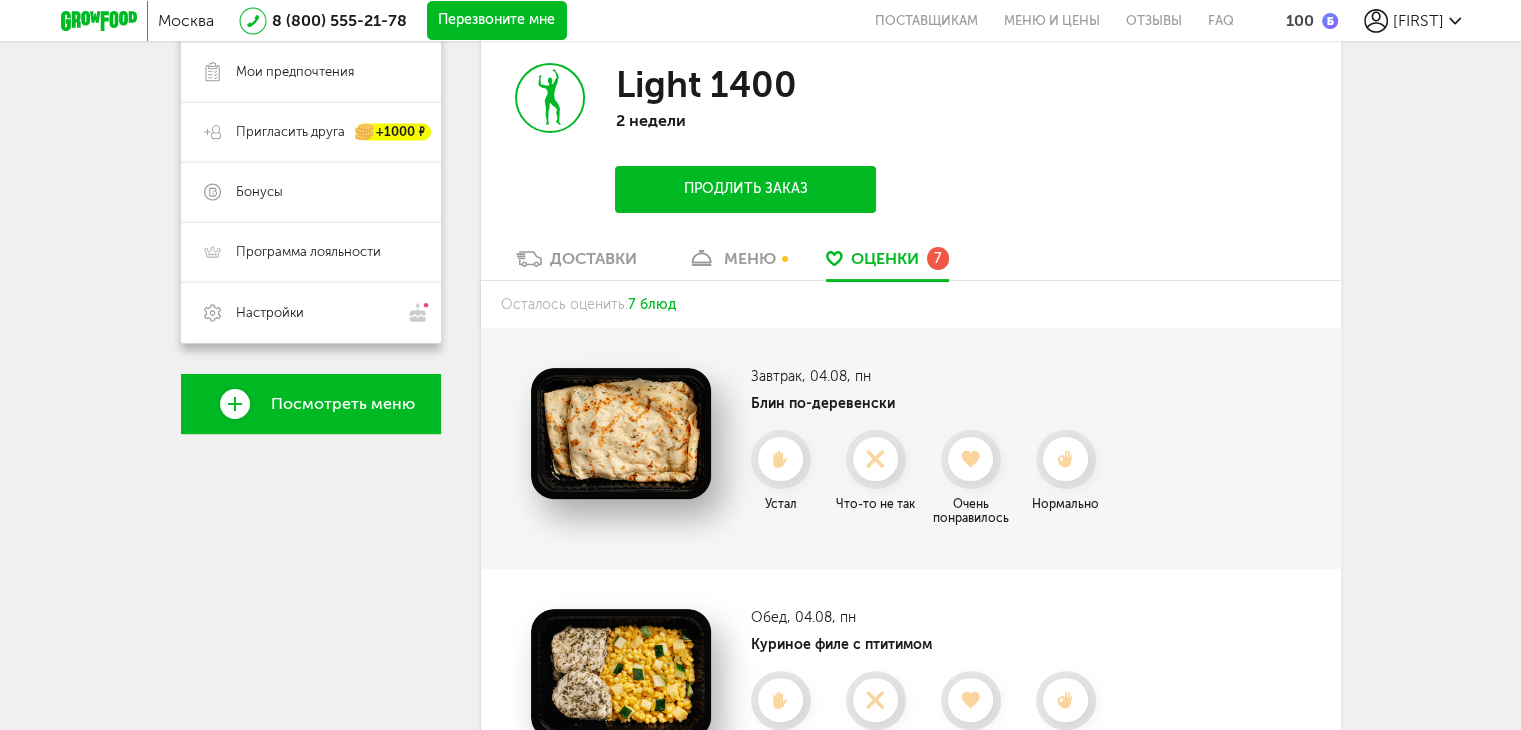 scroll, scrollTop: 0, scrollLeft: 0, axis: both 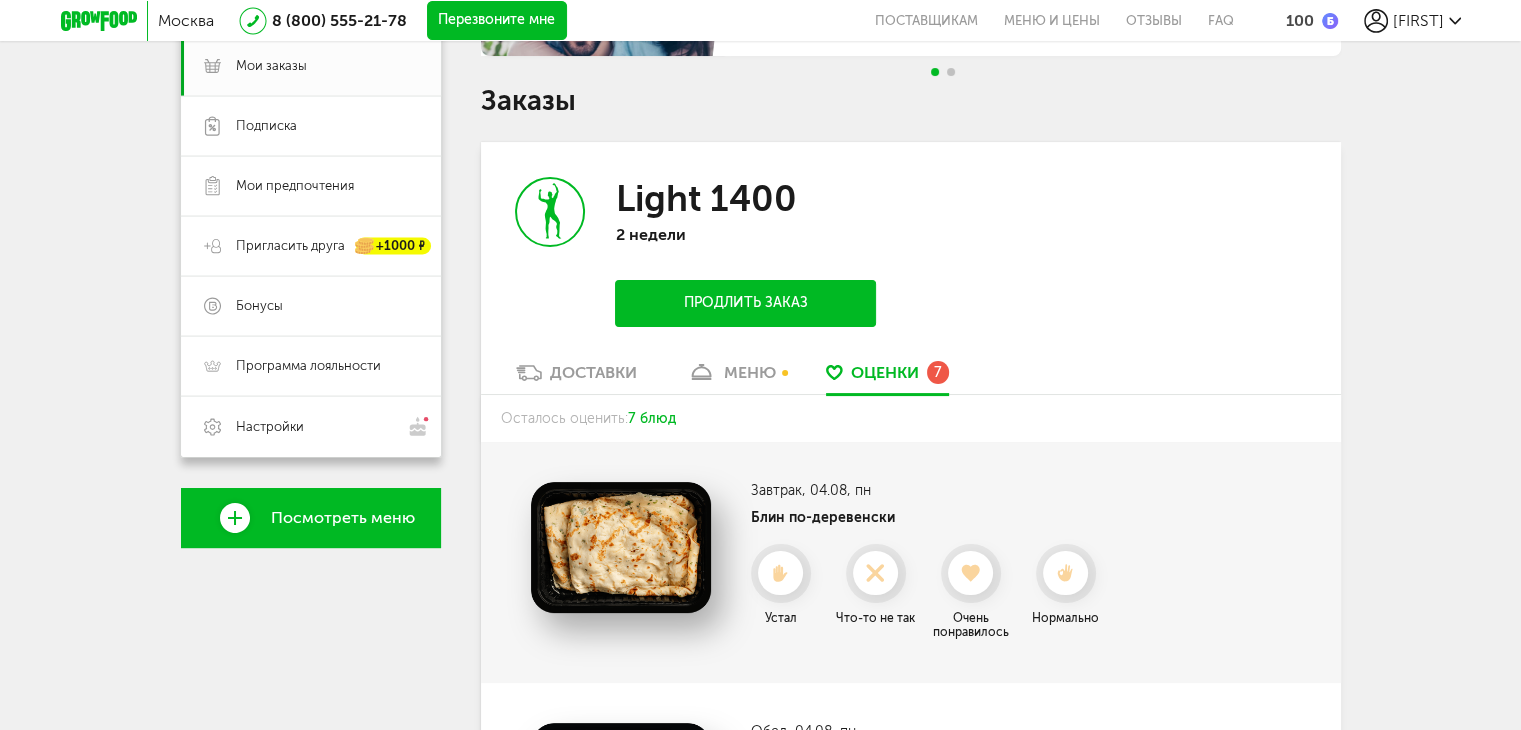 click on "меню" at bounding box center [750, 372] 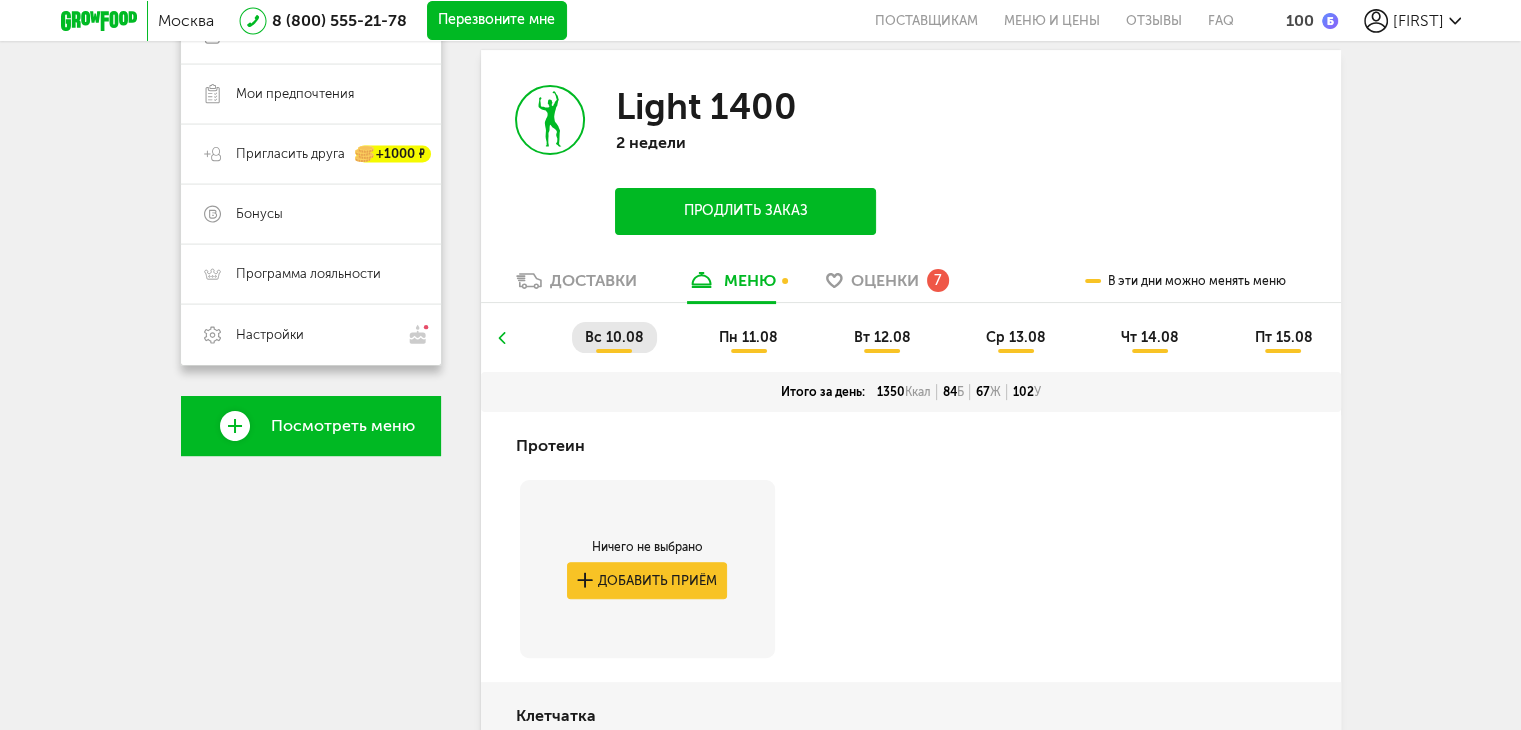 scroll, scrollTop: 392, scrollLeft: 0, axis: vertical 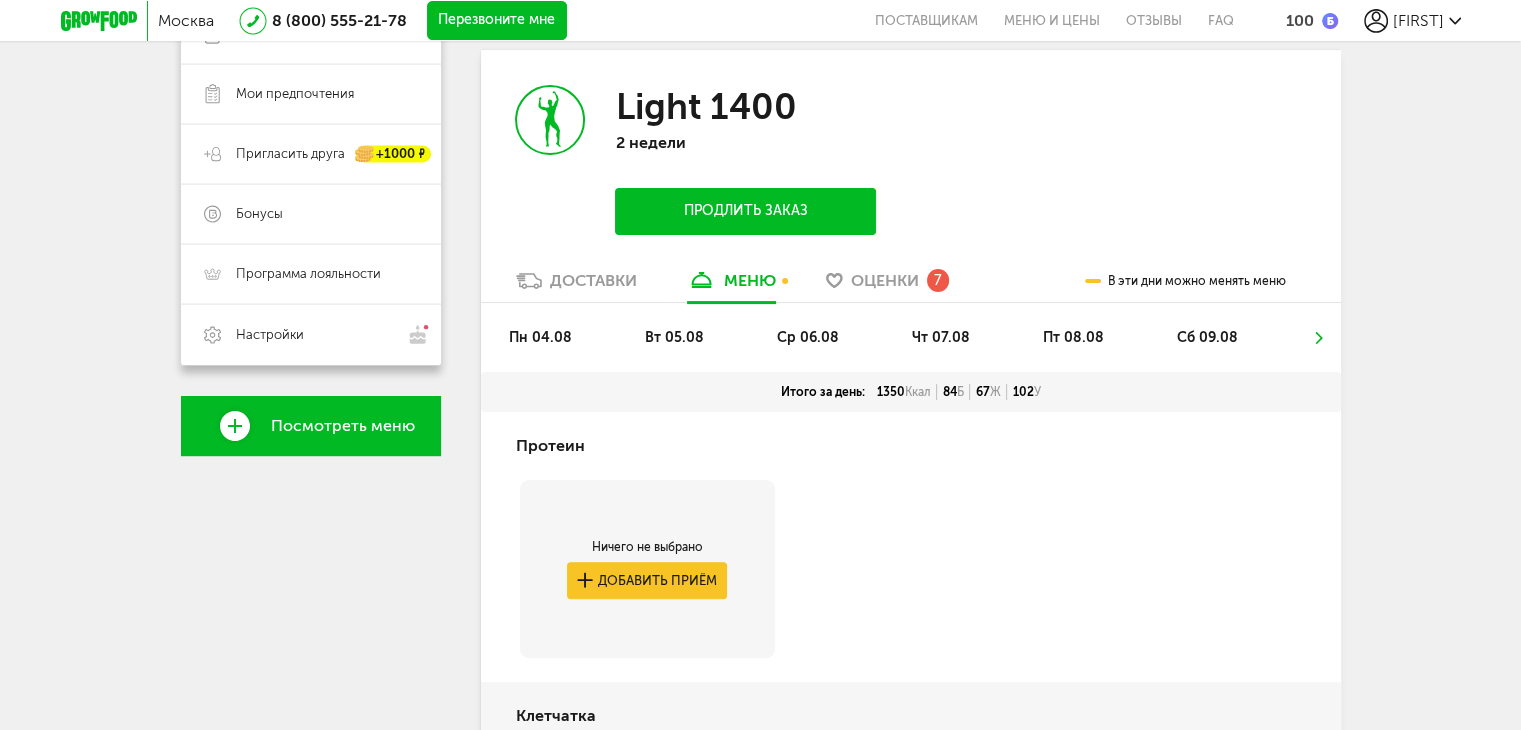click 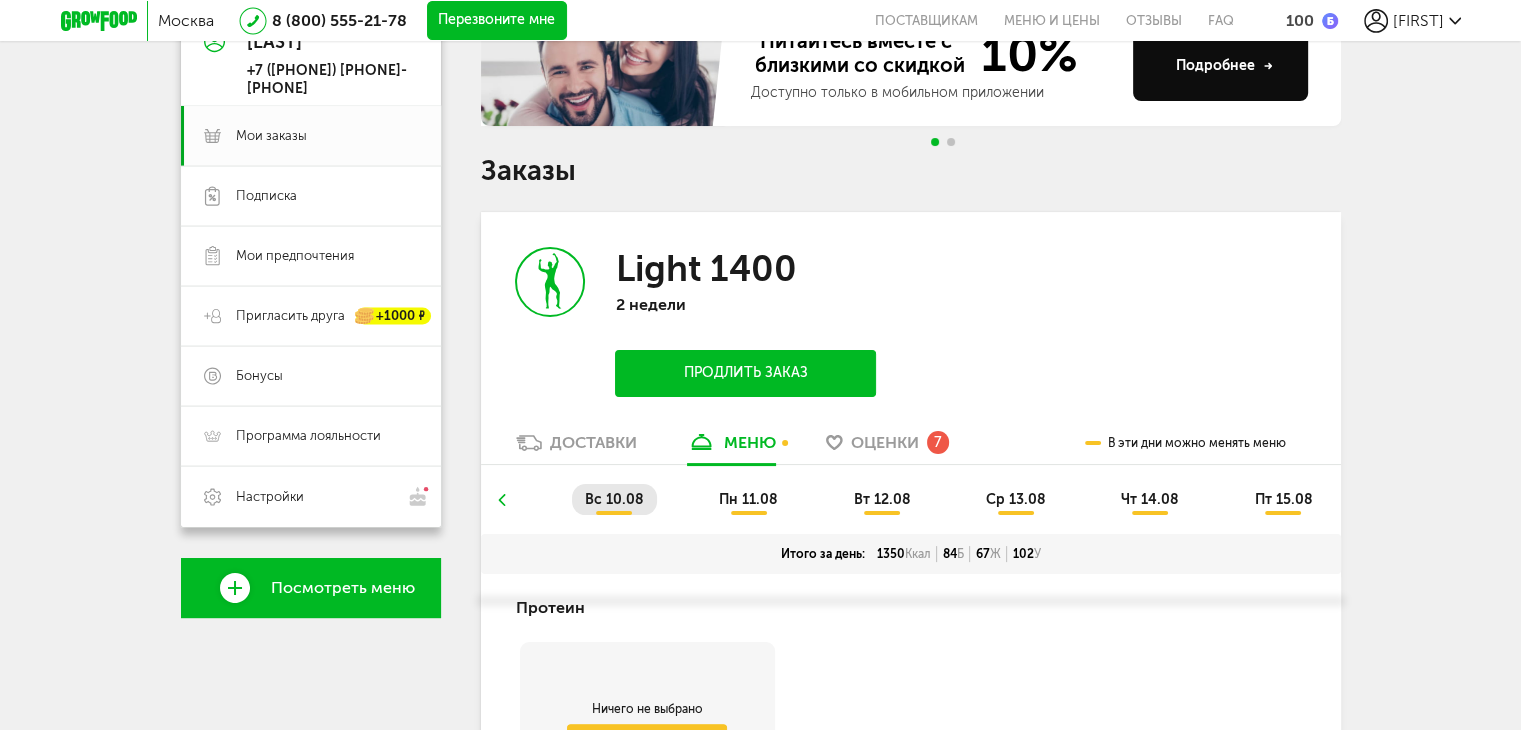 scroll, scrollTop: 192, scrollLeft: 0, axis: vertical 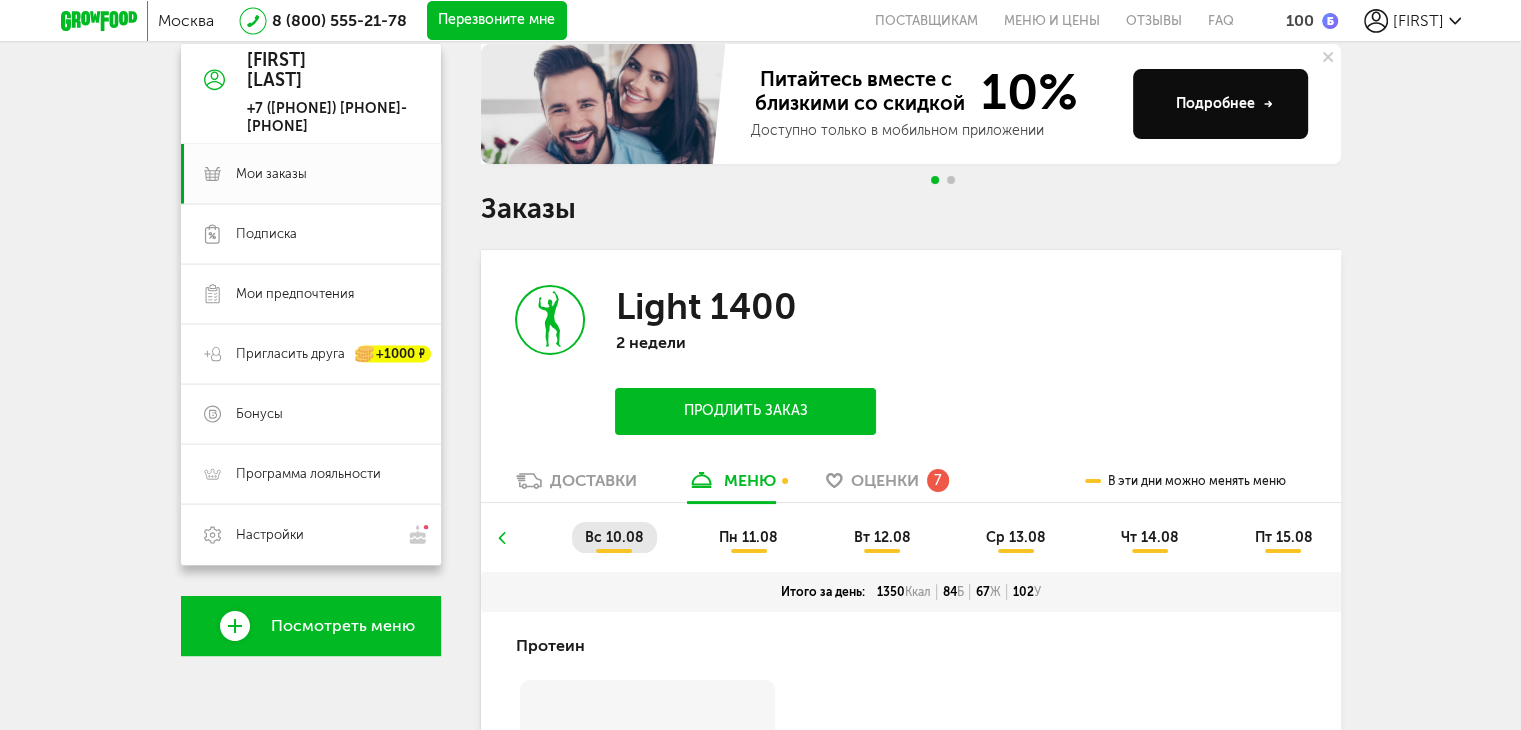 click on "пн 11.08" at bounding box center [748, 537] 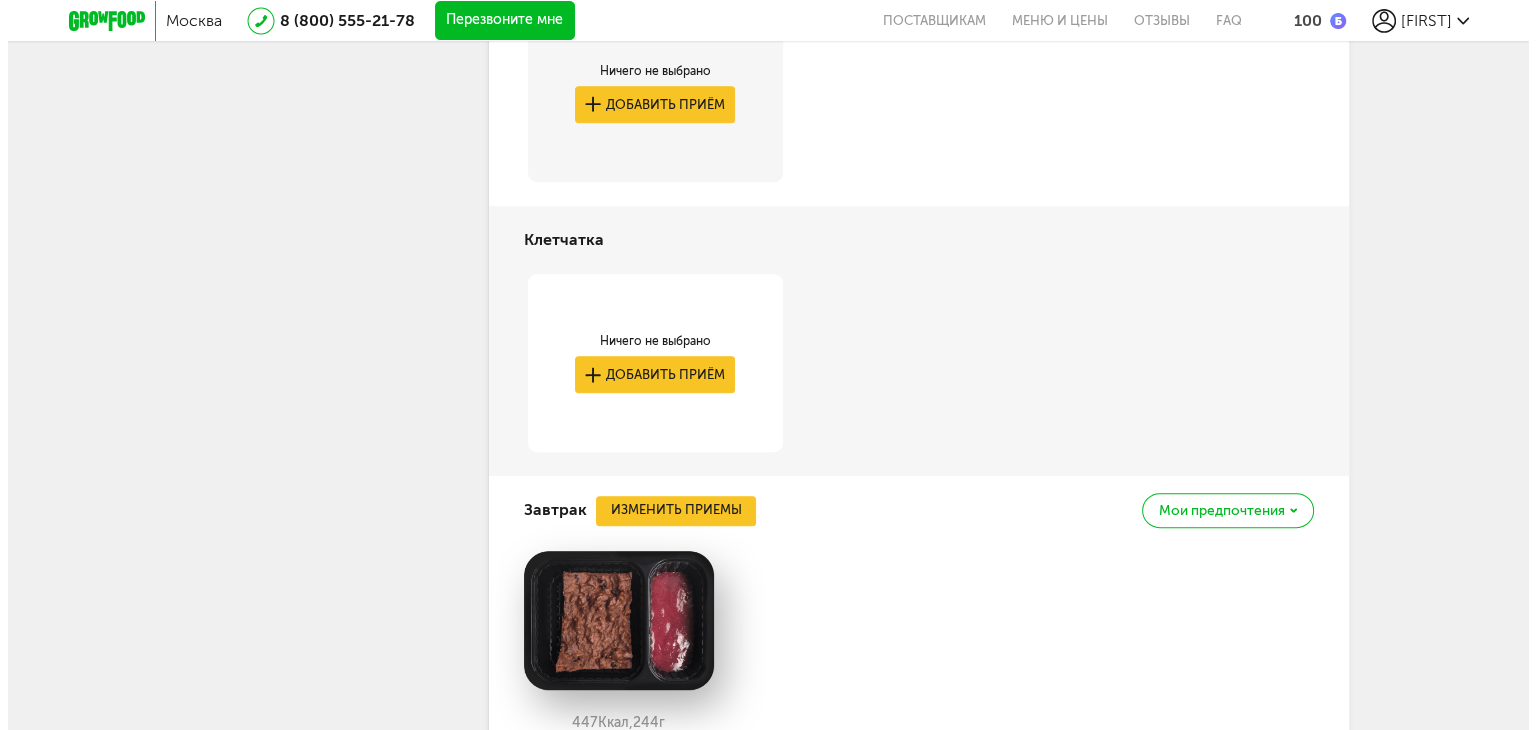 scroll, scrollTop: 1192, scrollLeft: 0, axis: vertical 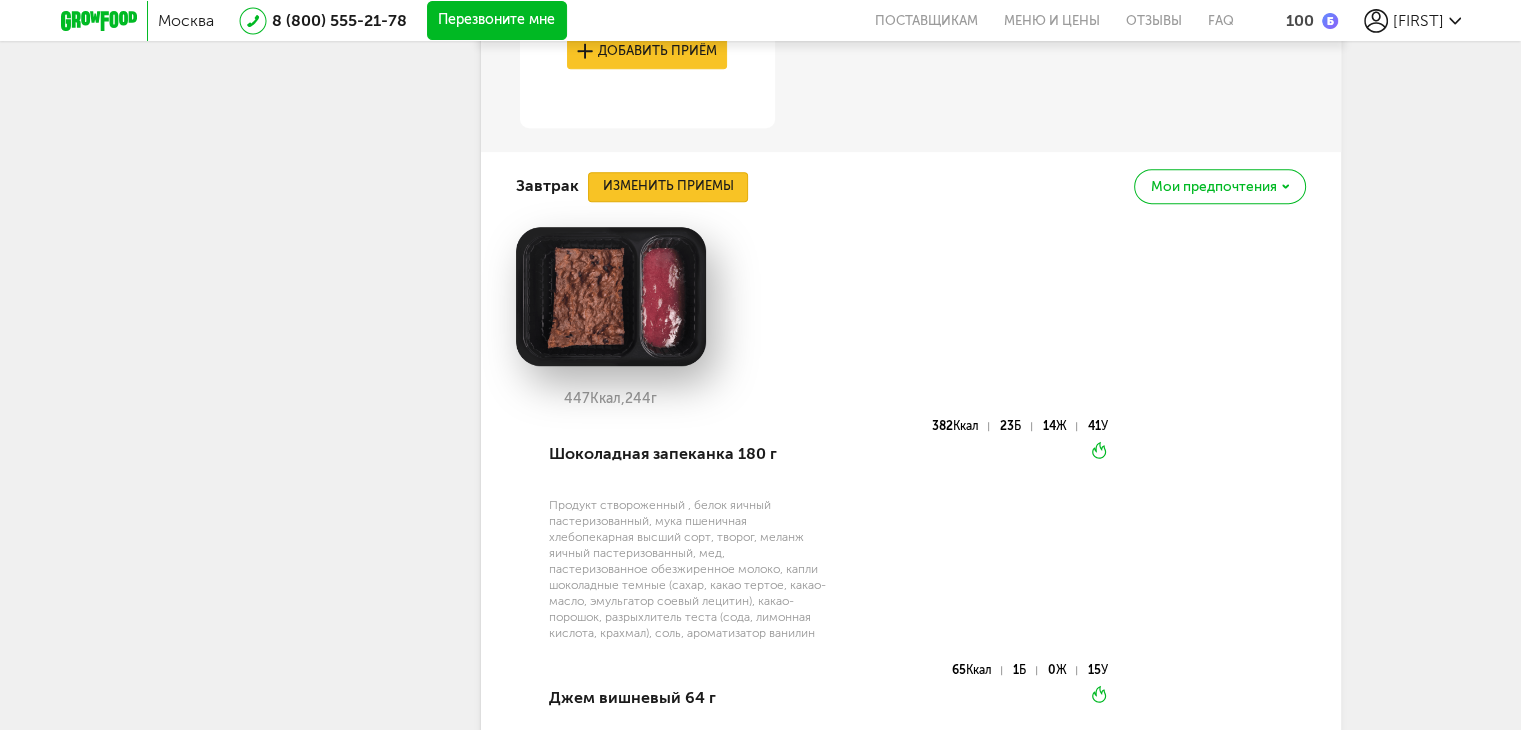 click on "Изменить приемы" at bounding box center (668, 187) 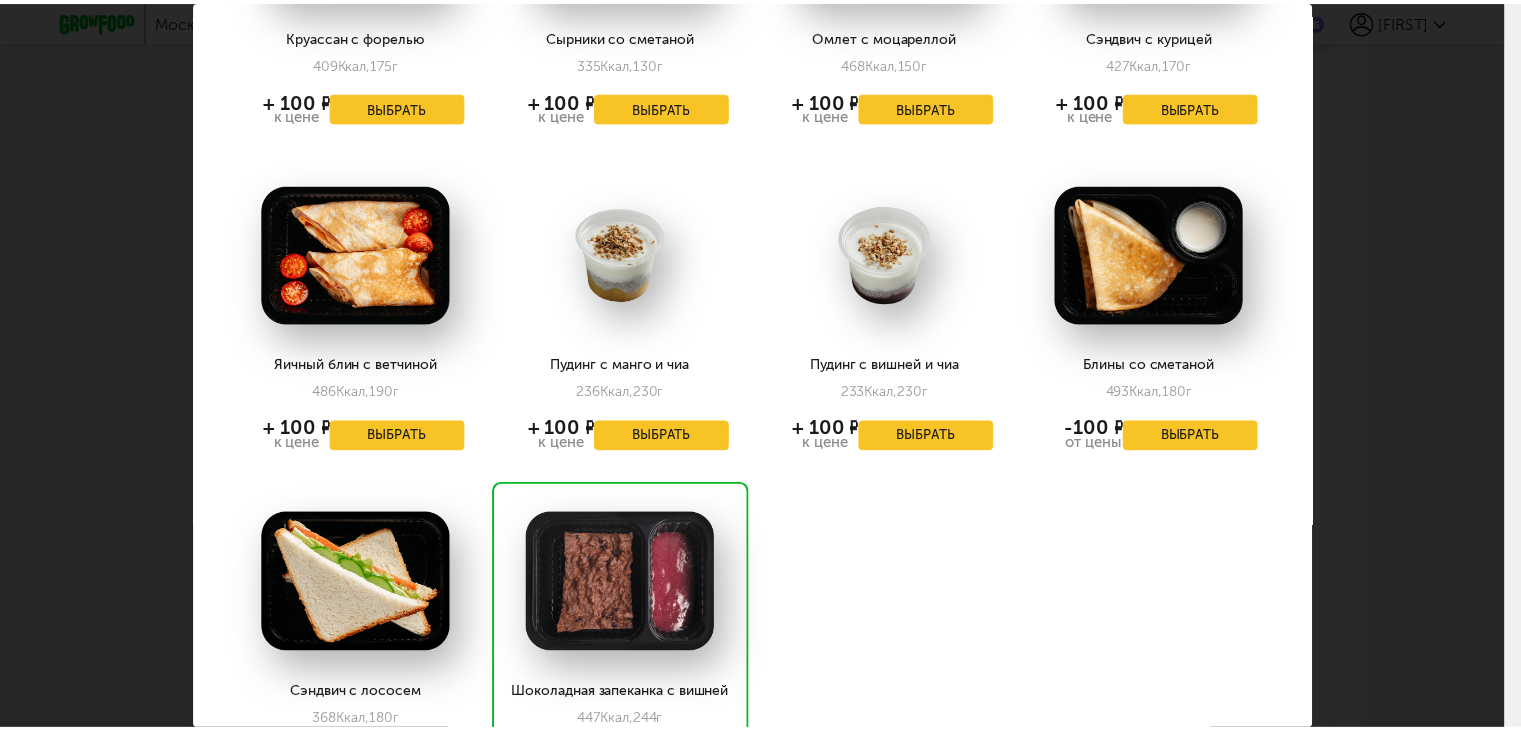 scroll, scrollTop: 1300, scrollLeft: 0, axis: vertical 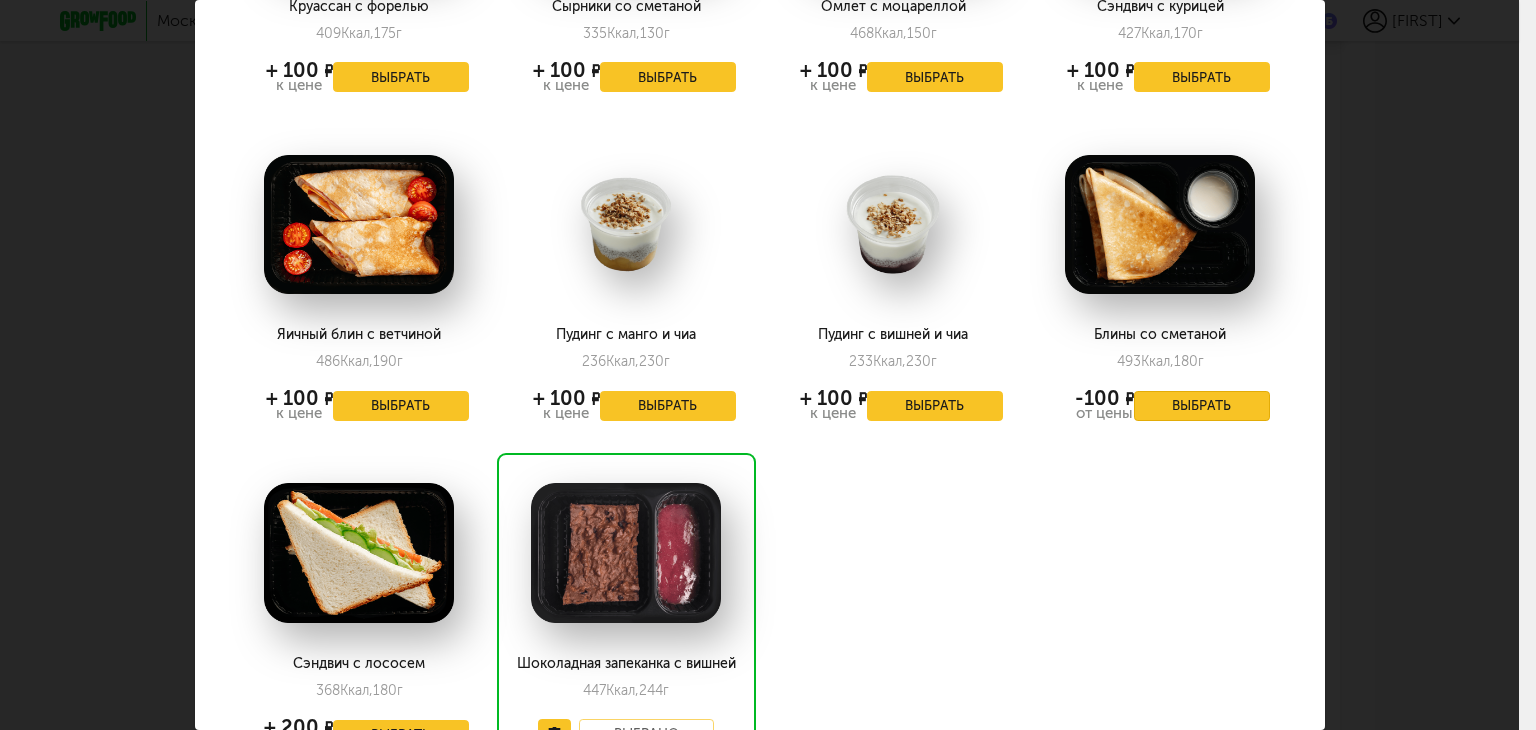 click on "Выбрать" at bounding box center [1202, 406] 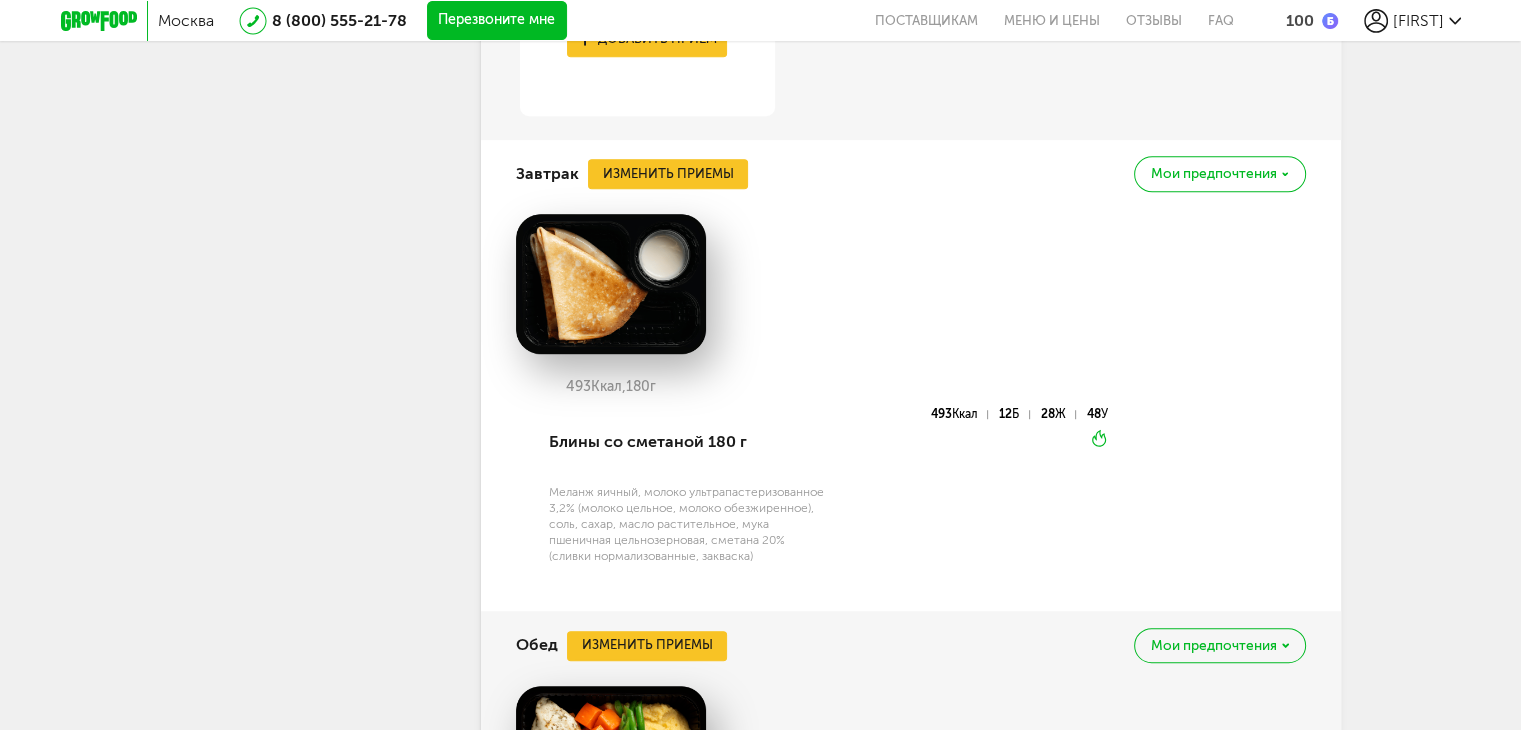 scroll, scrollTop: 1392, scrollLeft: 0, axis: vertical 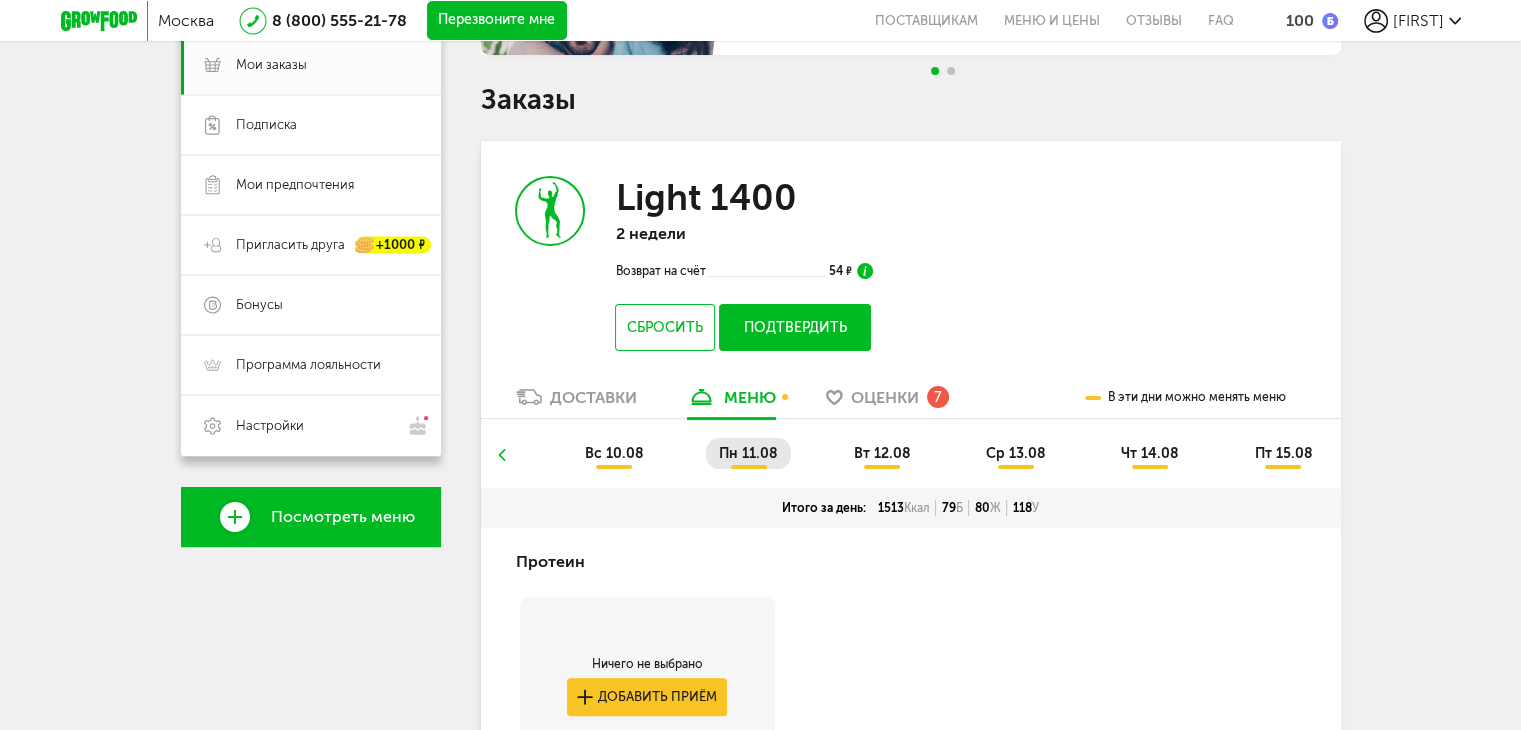 click on "вт 12.08" at bounding box center (881, 453) 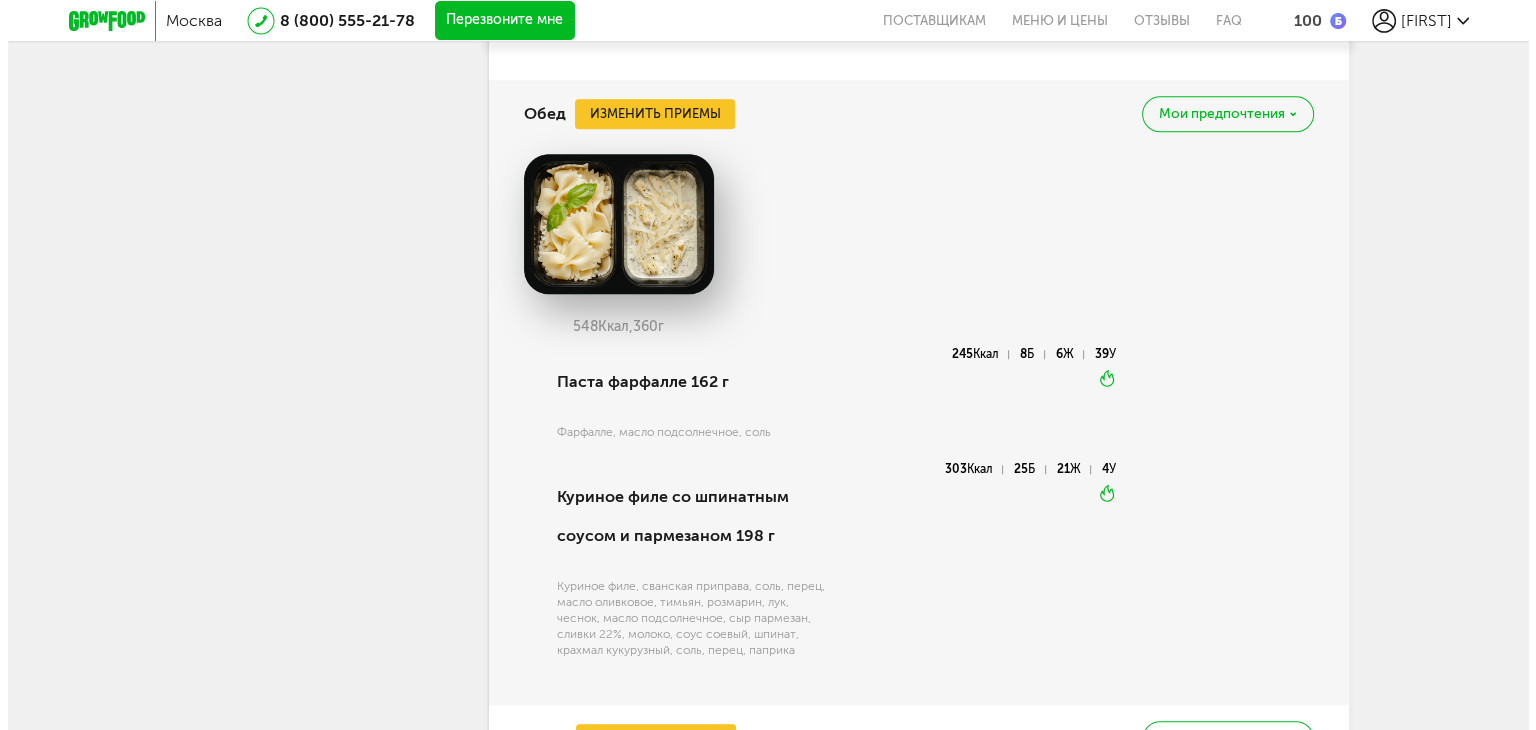 scroll, scrollTop: 1801, scrollLeft: 0, axis: vertical 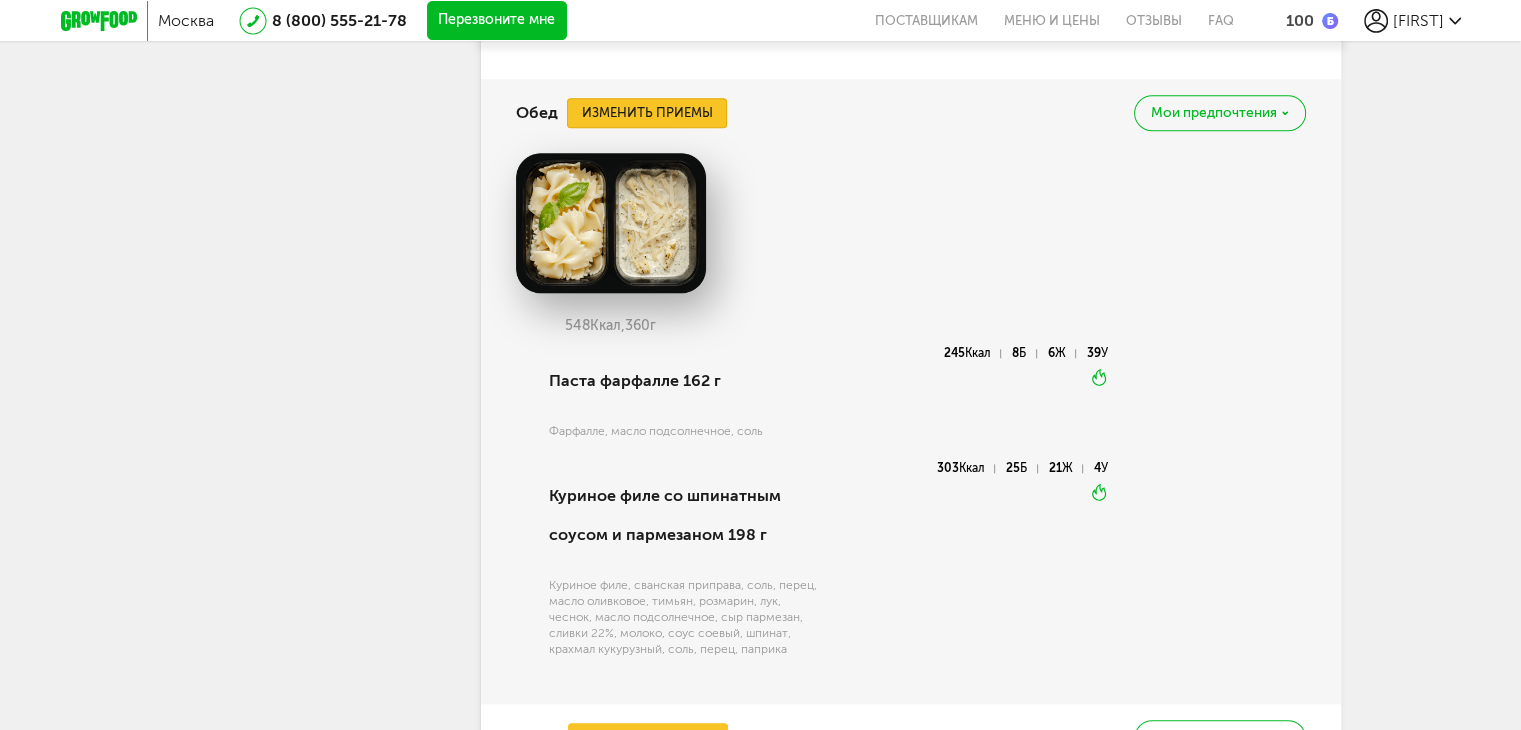 click on "Изменить приемы" at bounding box center [647, 113] 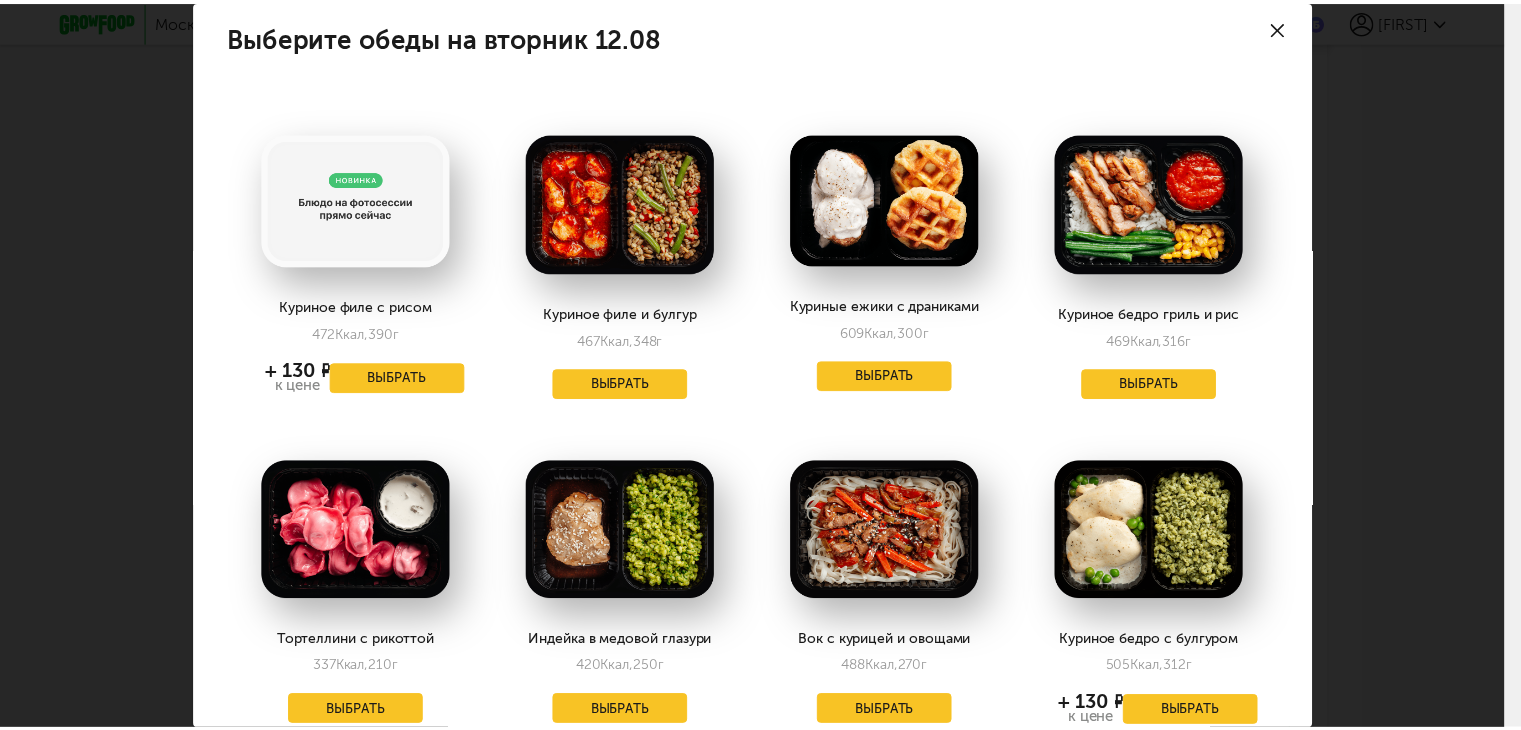 scroll, scrollTop: 0, scrollLeft: 0, axis: both 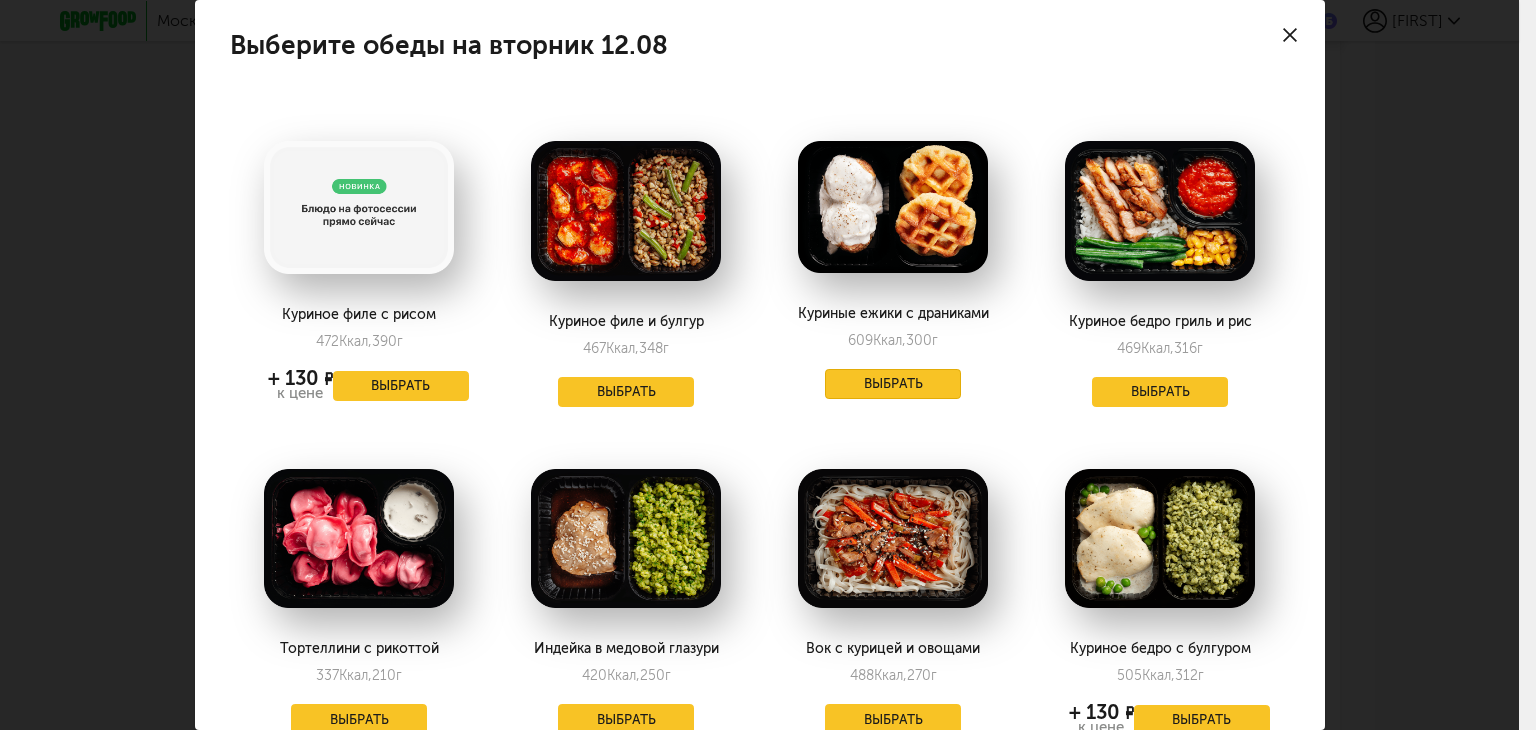 click on "Выбрать" at bounding box center (893, 384) 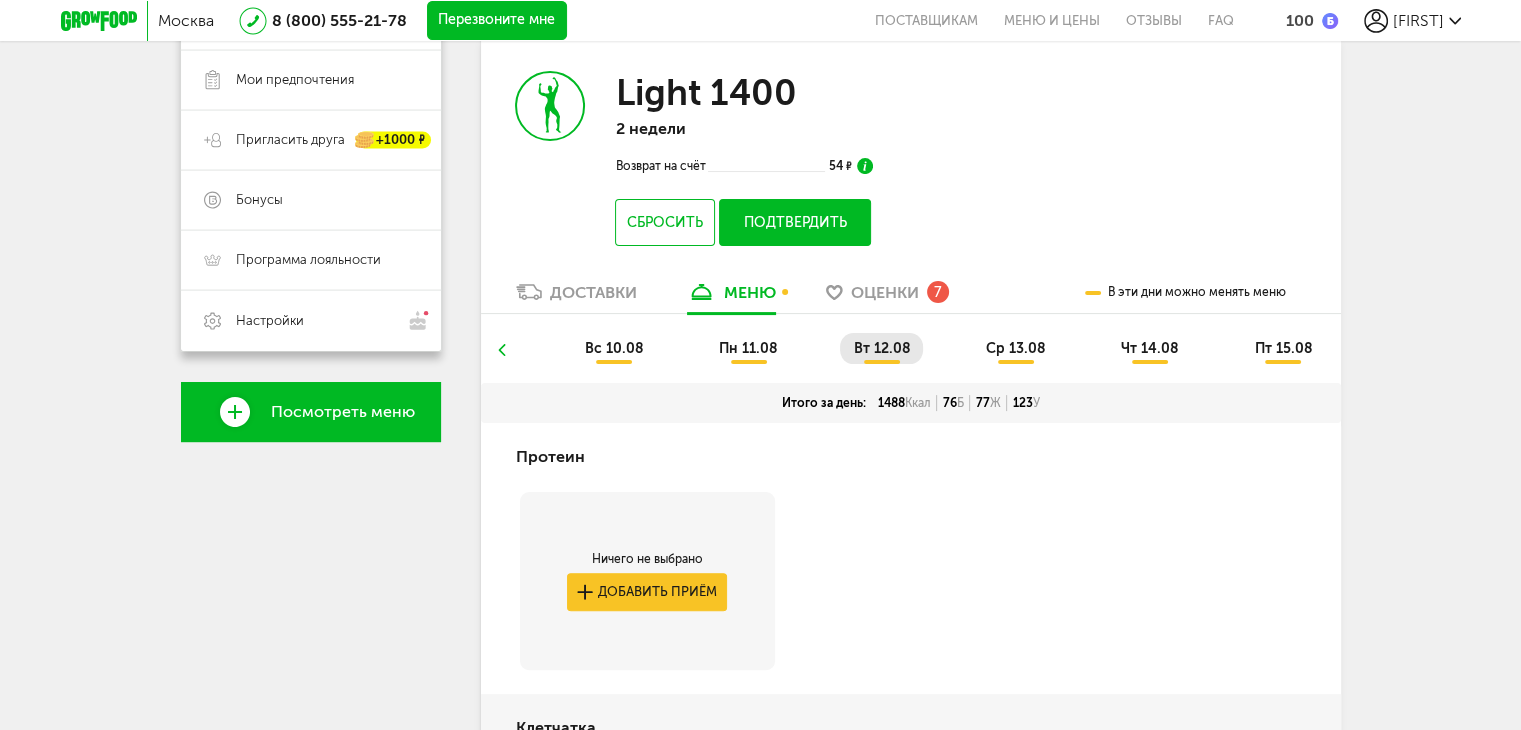 scroll, scrollTop: 401, scrollLeft: 0, axis: vertical 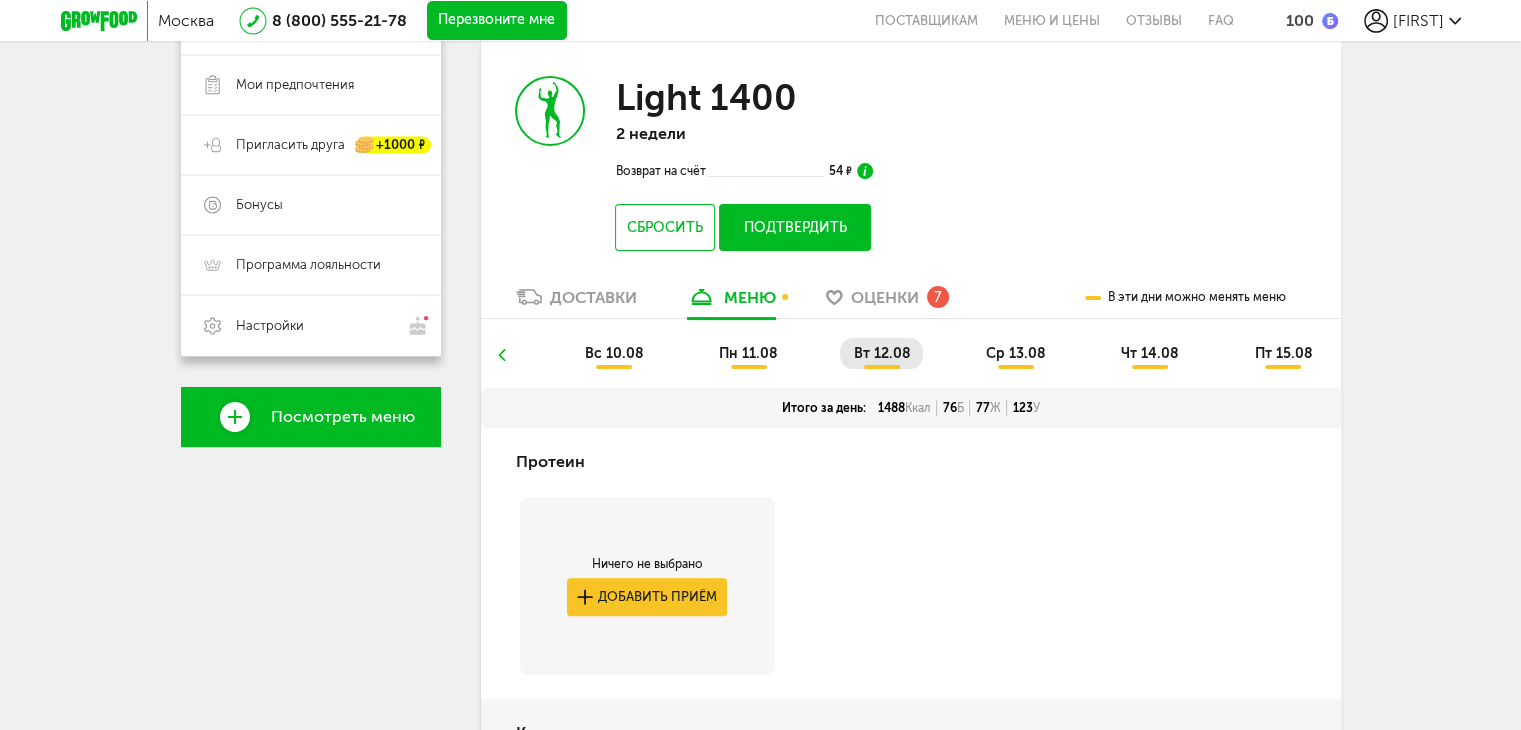 click on "ср 13.08" at bounding box center [1016, 353] 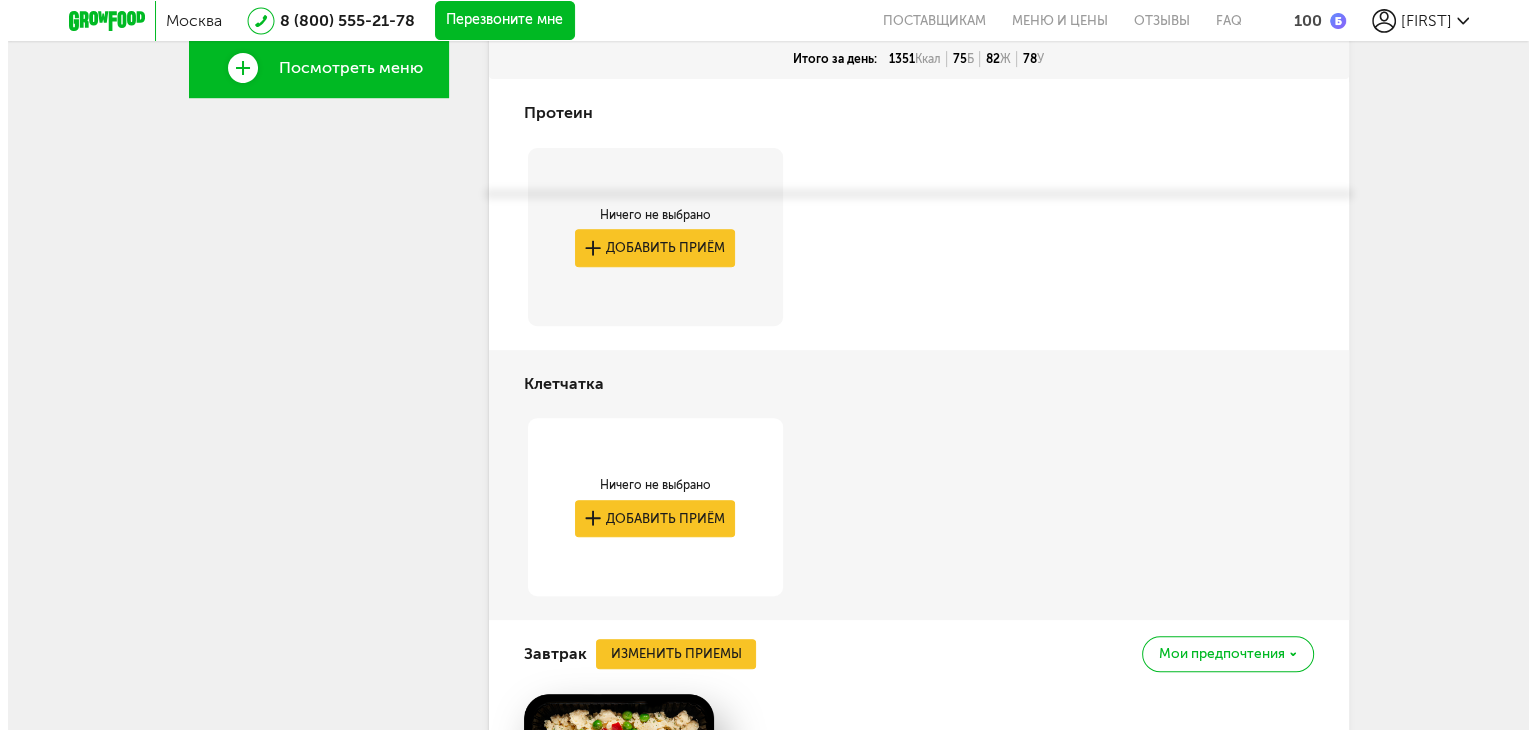 scroll, scrollTop: 901, scrollLeft: 0, axis: vertical 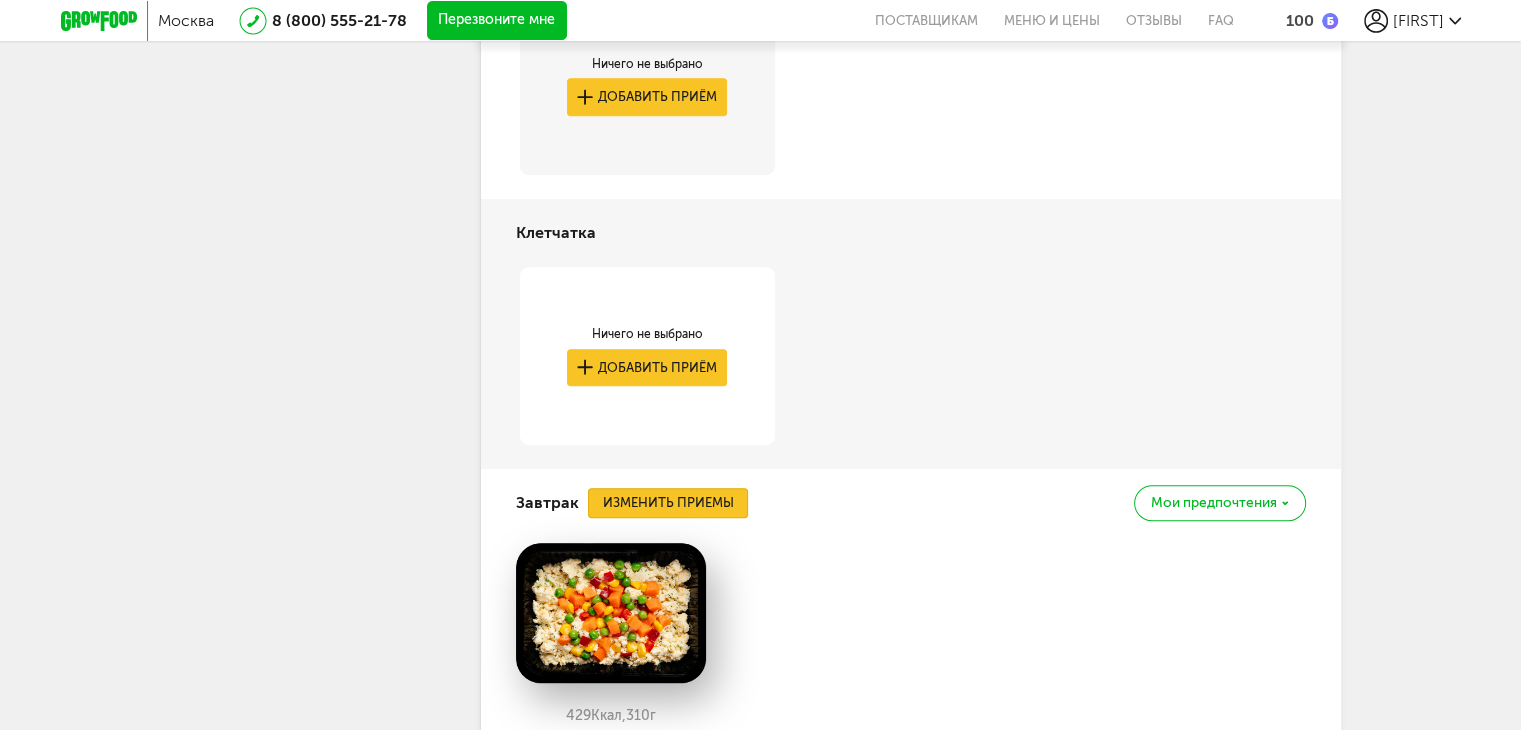 click on "Изменить приемы" at bounding box center [668, 503] 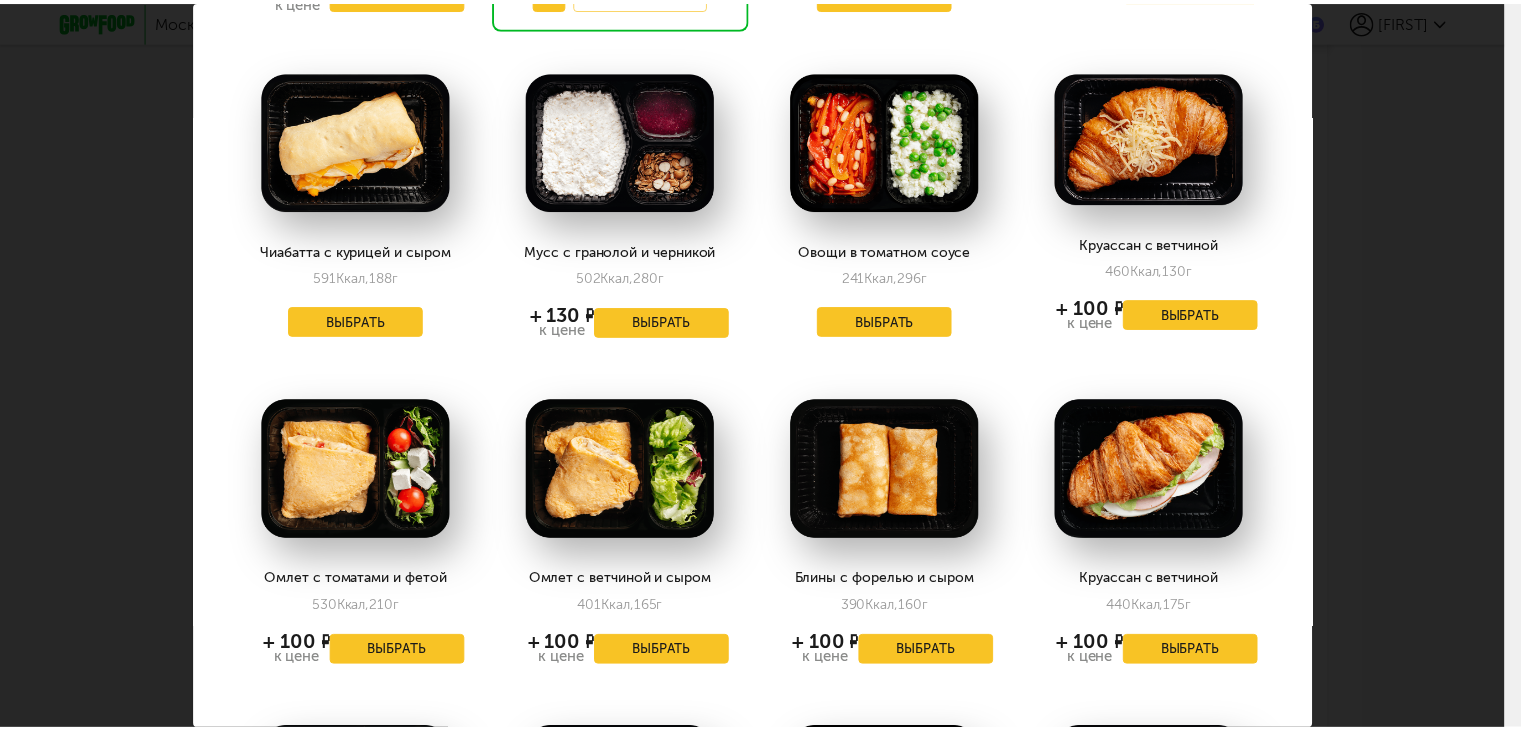 scroll, scrollTop: 400, scrollLeft: 0, axis: vertical 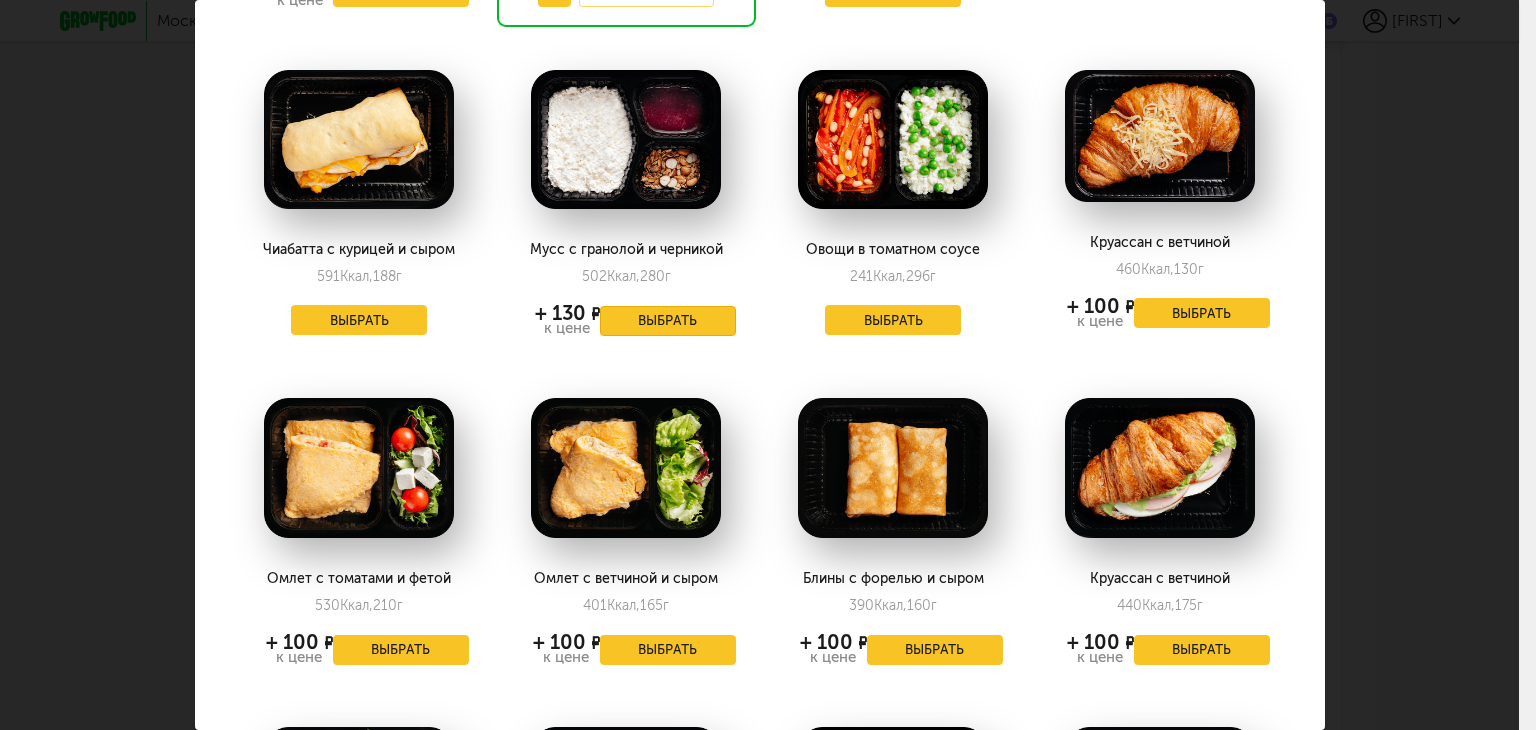 click on "Выбрать" at bounding box center (668, 321) 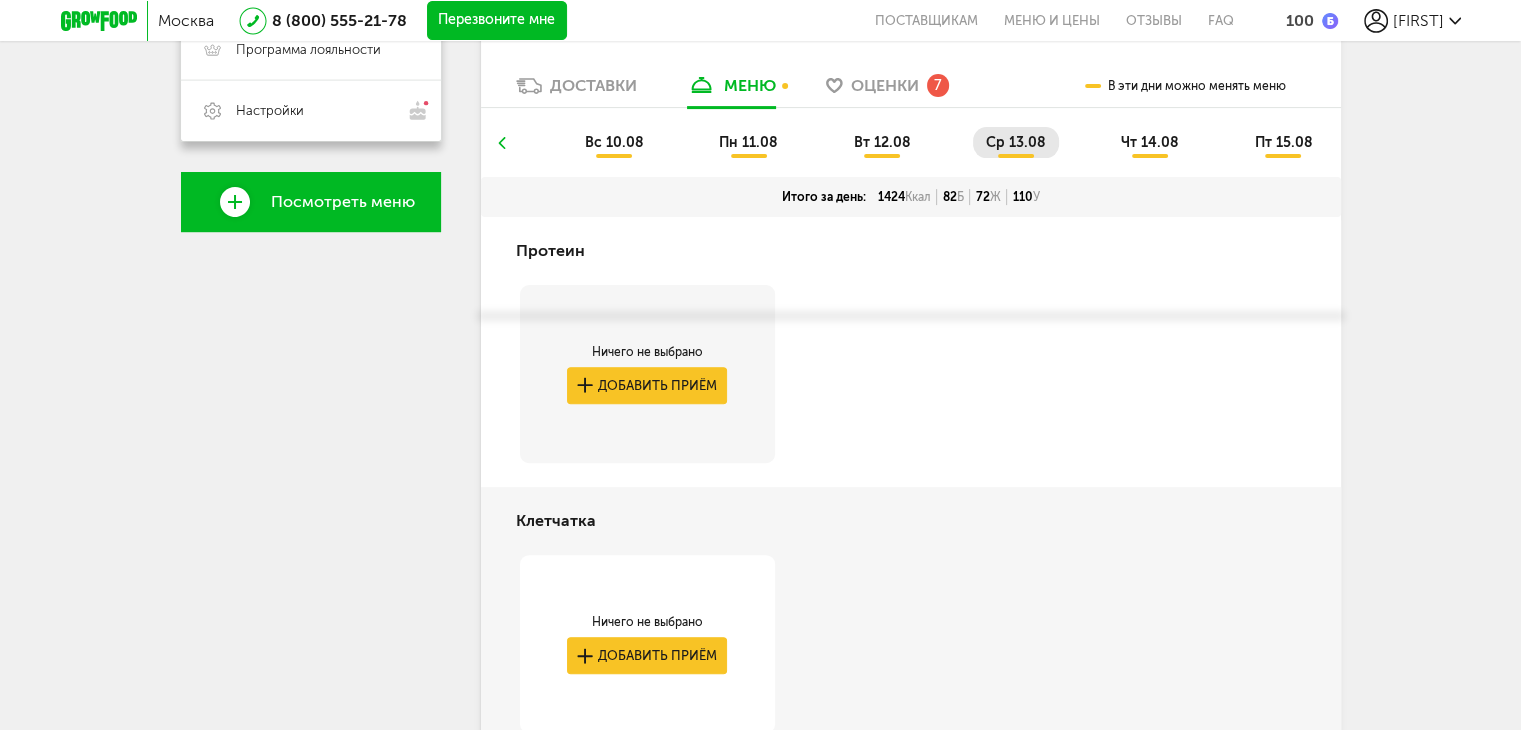 scroll, scrollTop: 401, scrollLeft: 0, axis: vertical 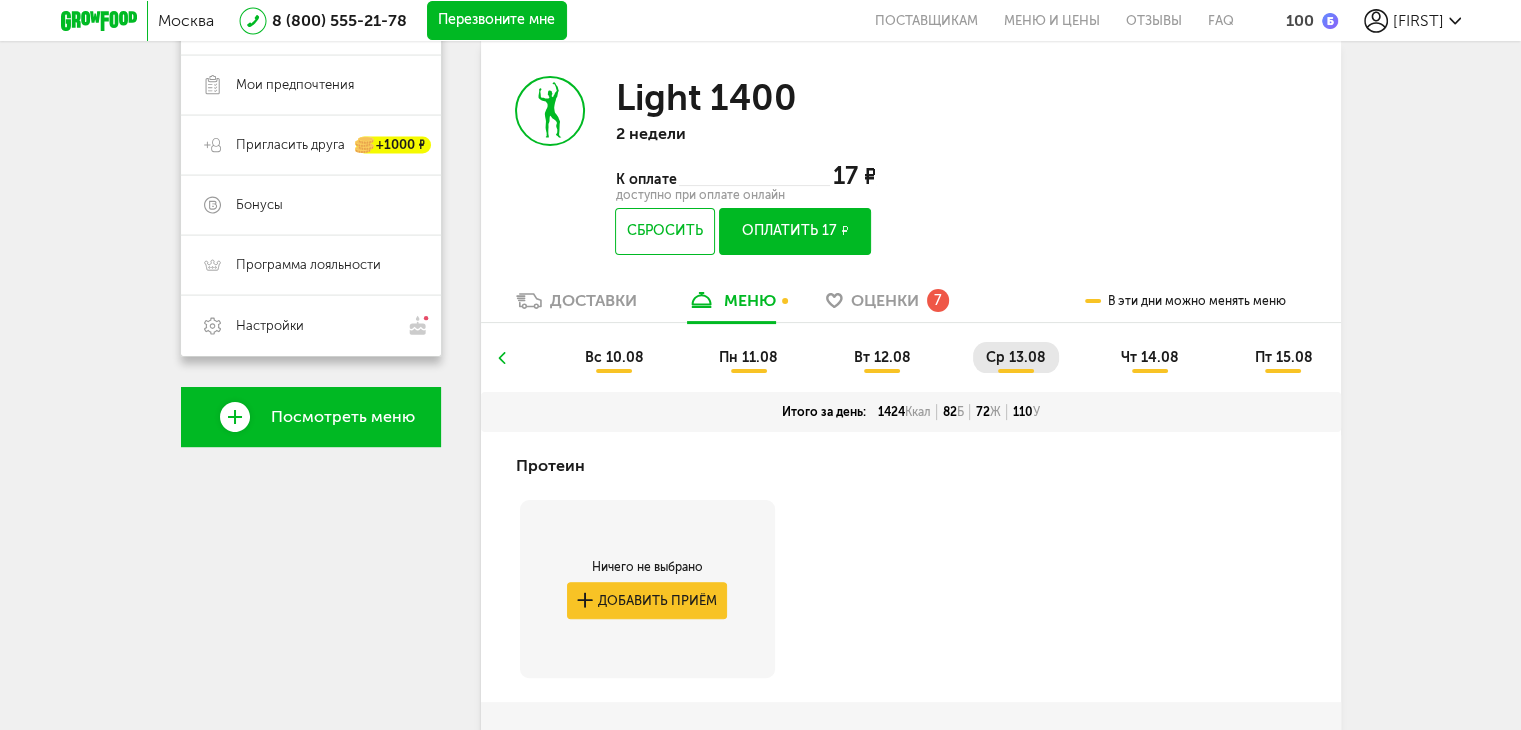 click on "чт 14.08" at bounding box center (1150, 357) 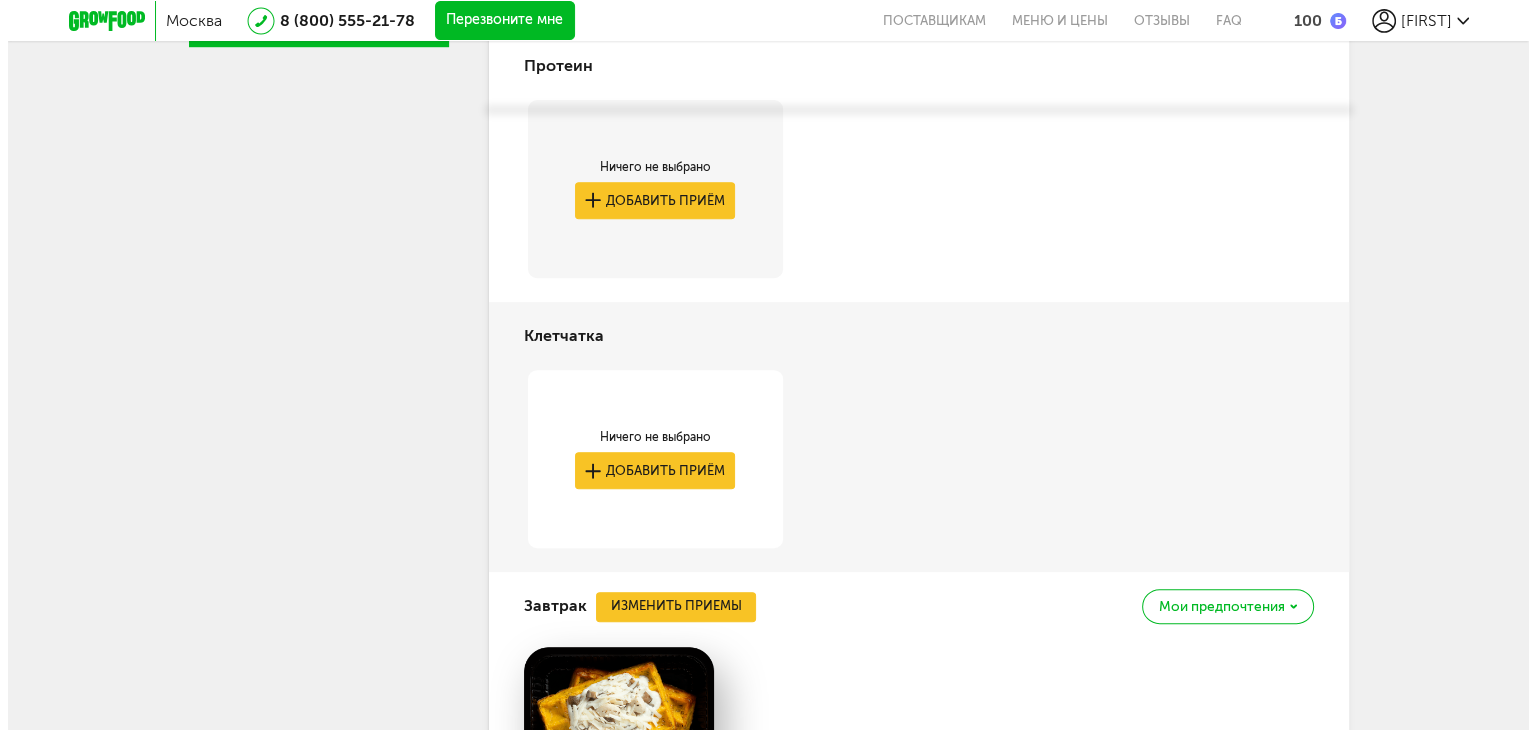 scroll, scrollTop: 1301, scrollLeft: 0, axis: vertical 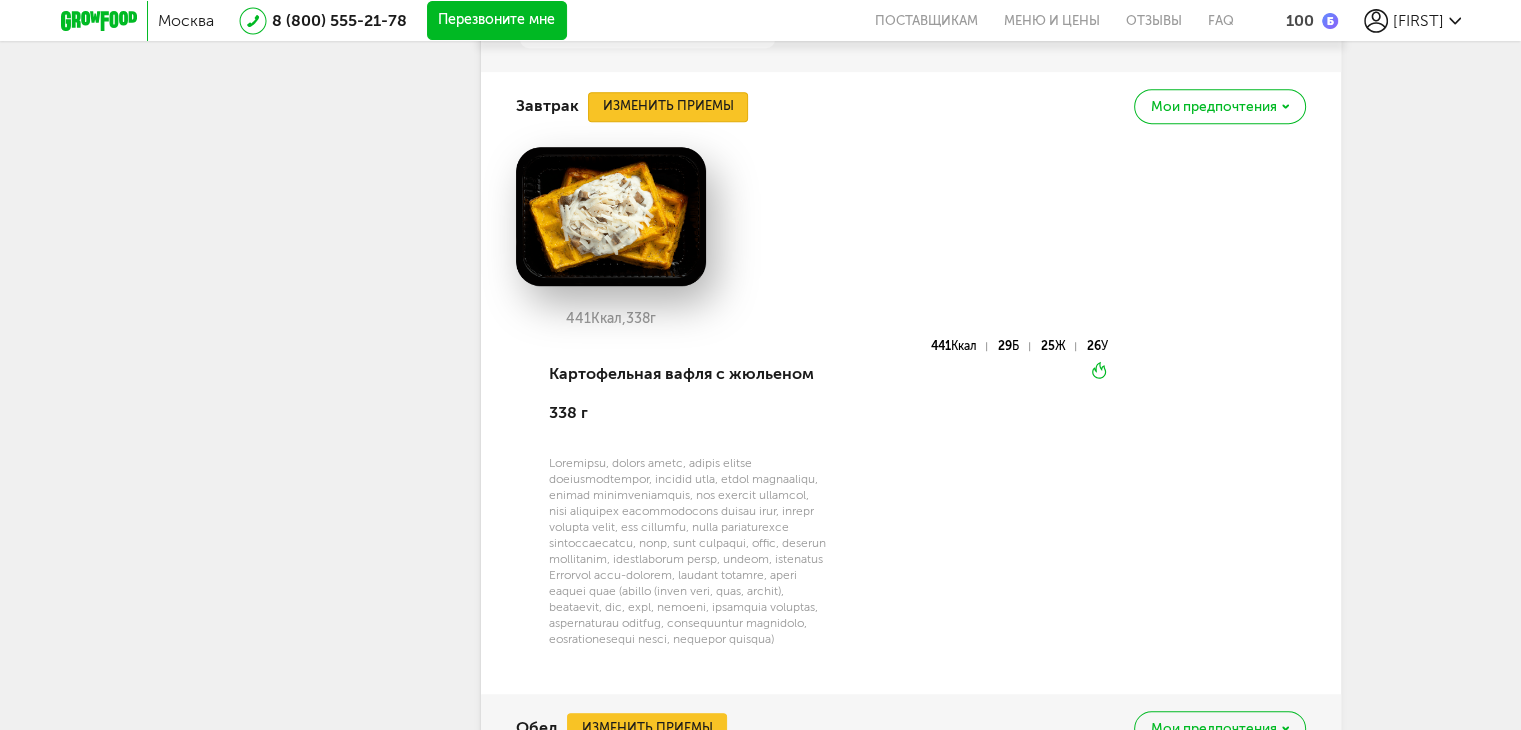 click on "Изменить приемы" at bounding box center (668, 107) 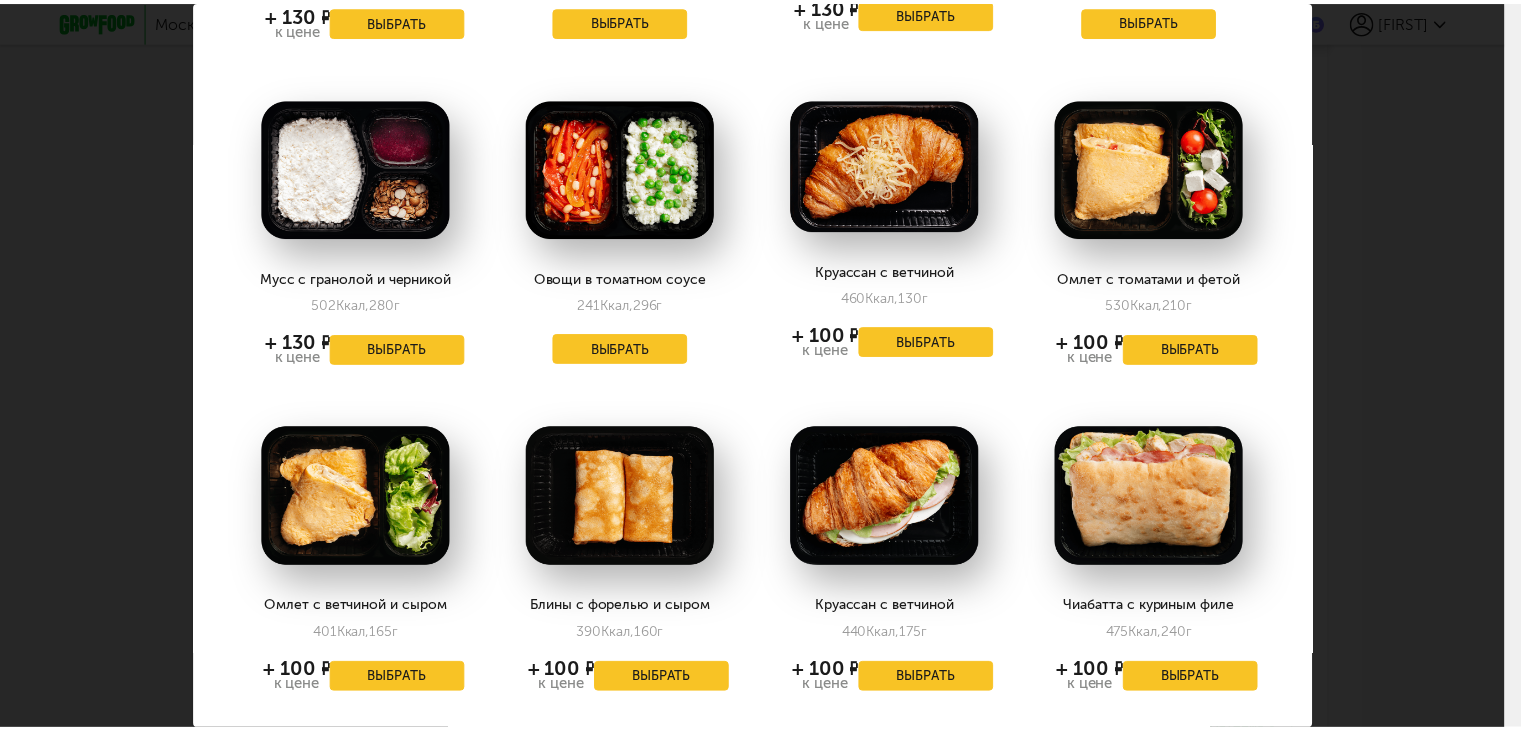 scroll, scrollTop: 0, scrollLeft: 0, axis: both 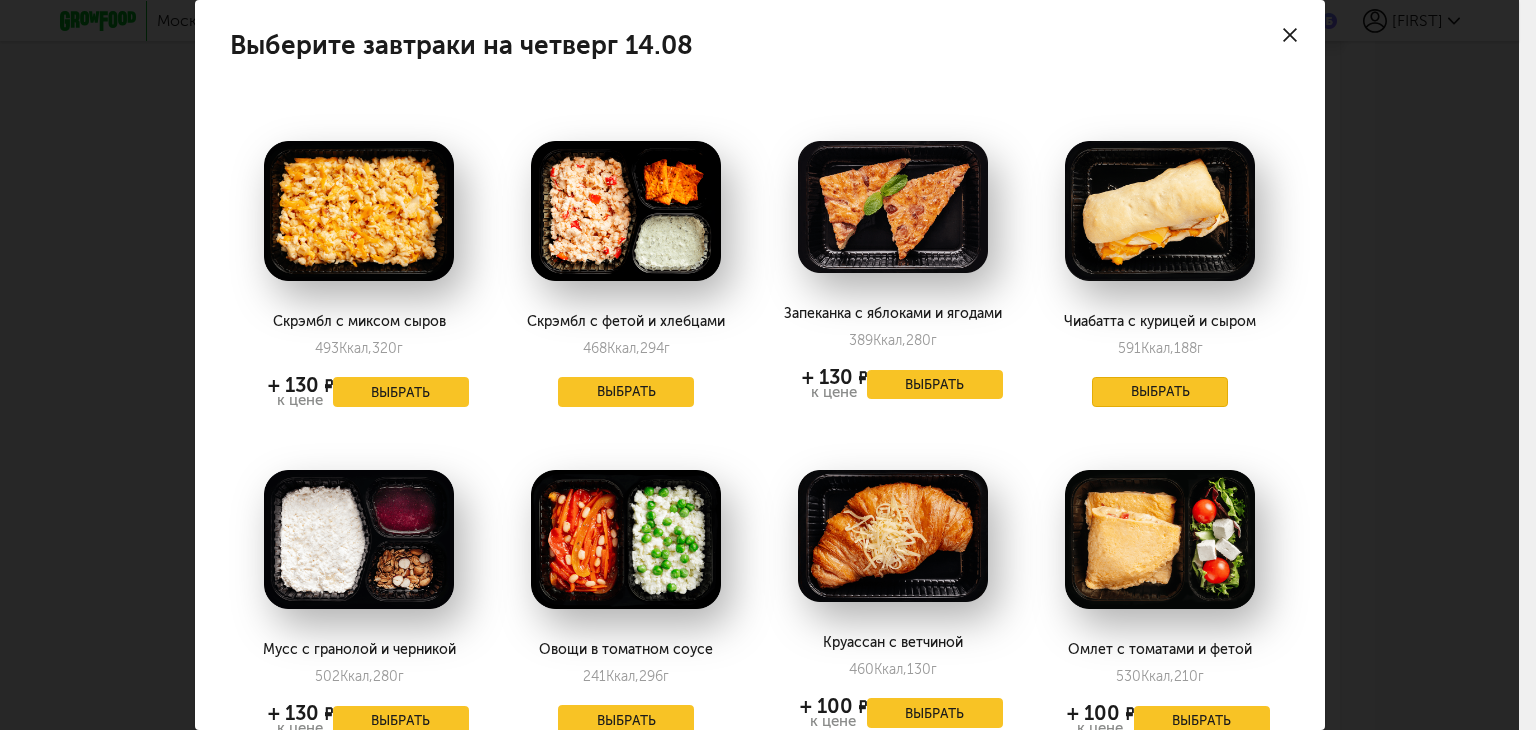 click on "Выбрать" at bounding box center (1160, 392) 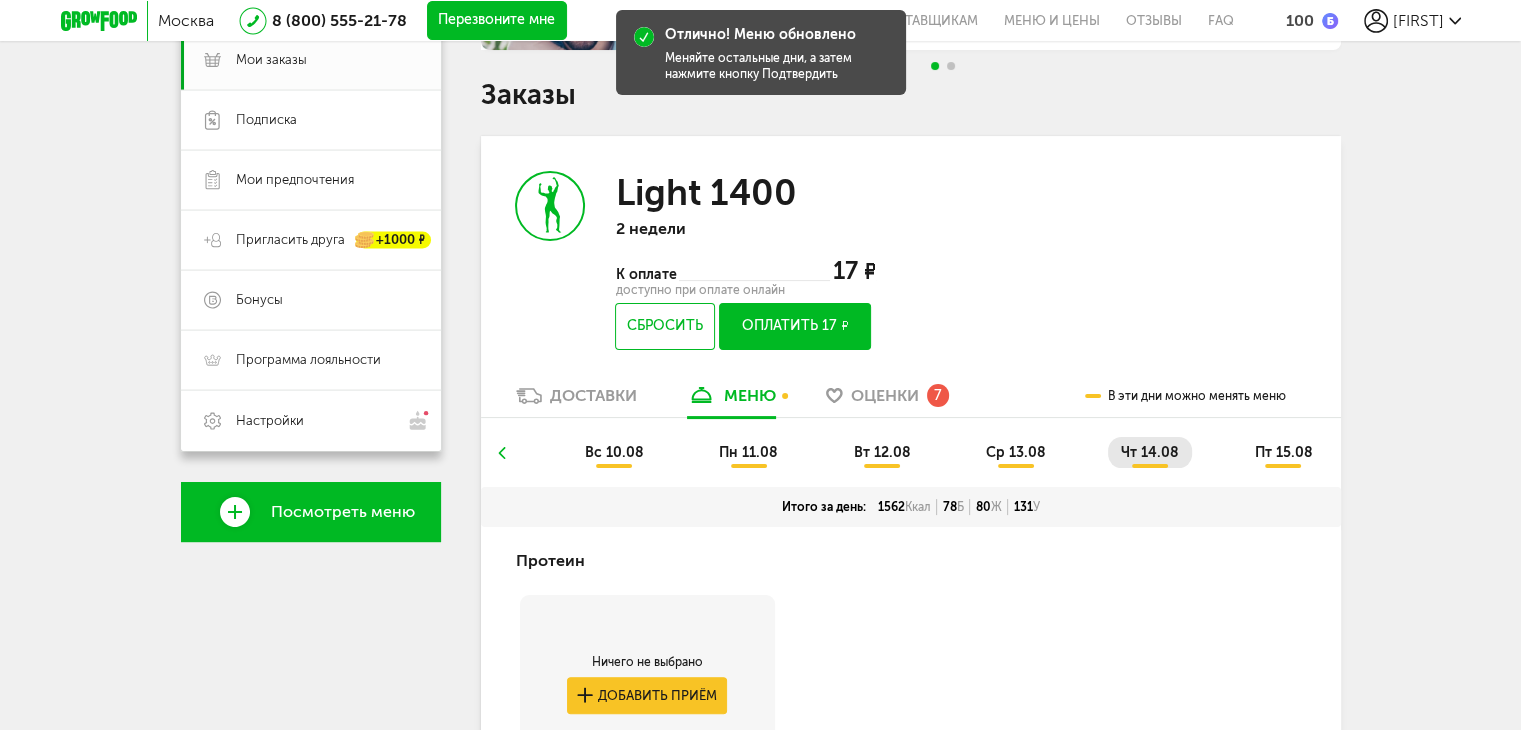 scroll, scrollTop: 301, scrollLeft: 0, axis: vertical 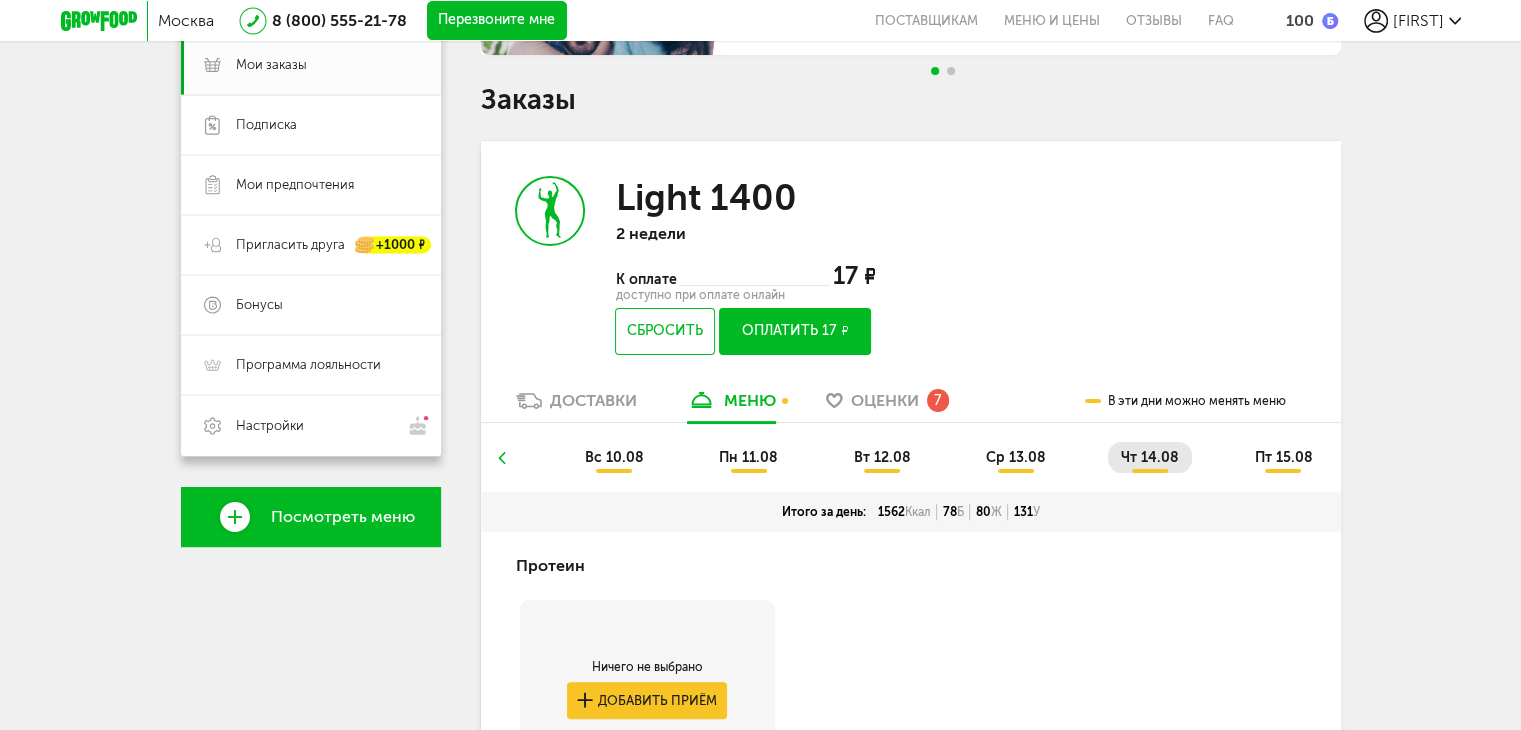 click on "пт 15.08" at bounding box center (1283, 457) 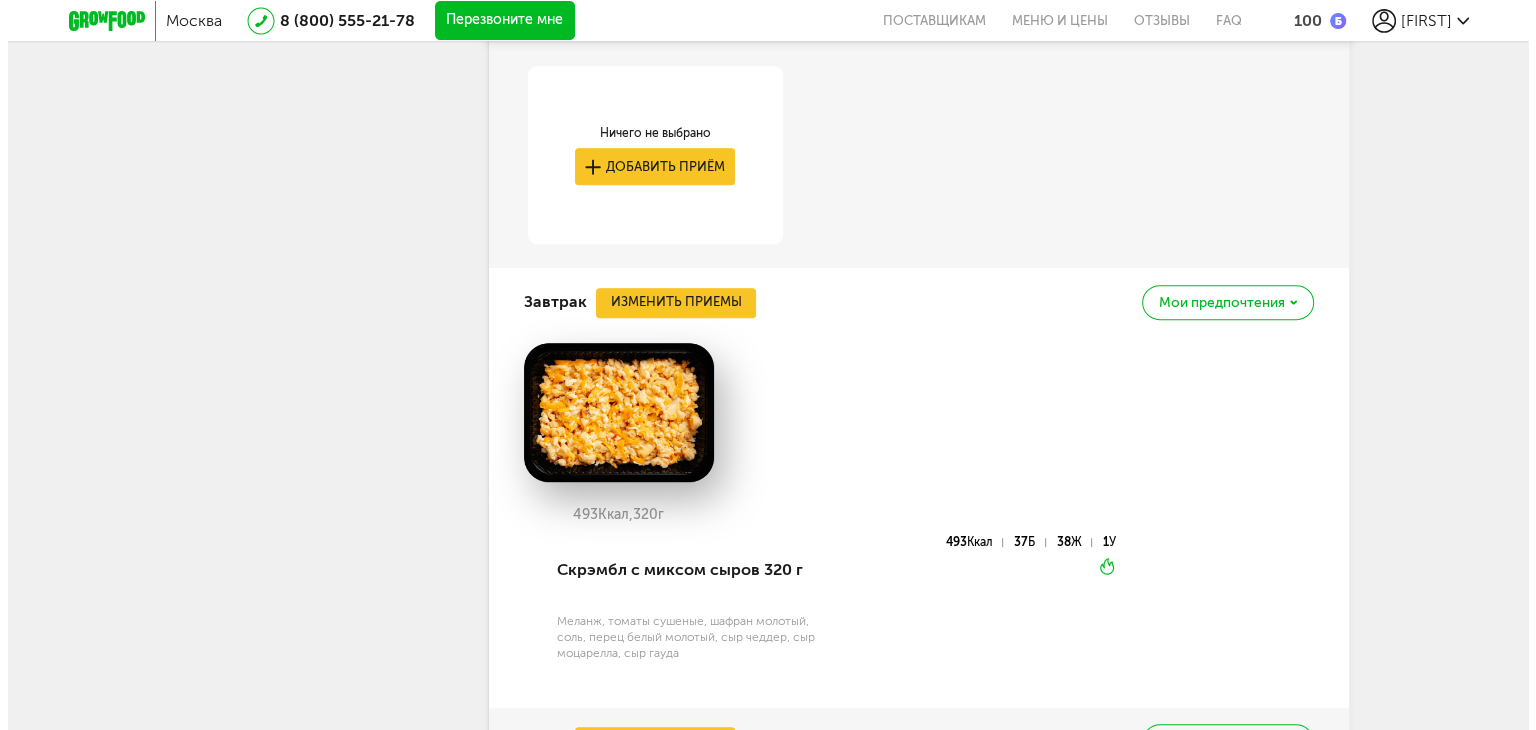 scroll, scrollTop: 1101, scrollLeft: 0, axis: vertical 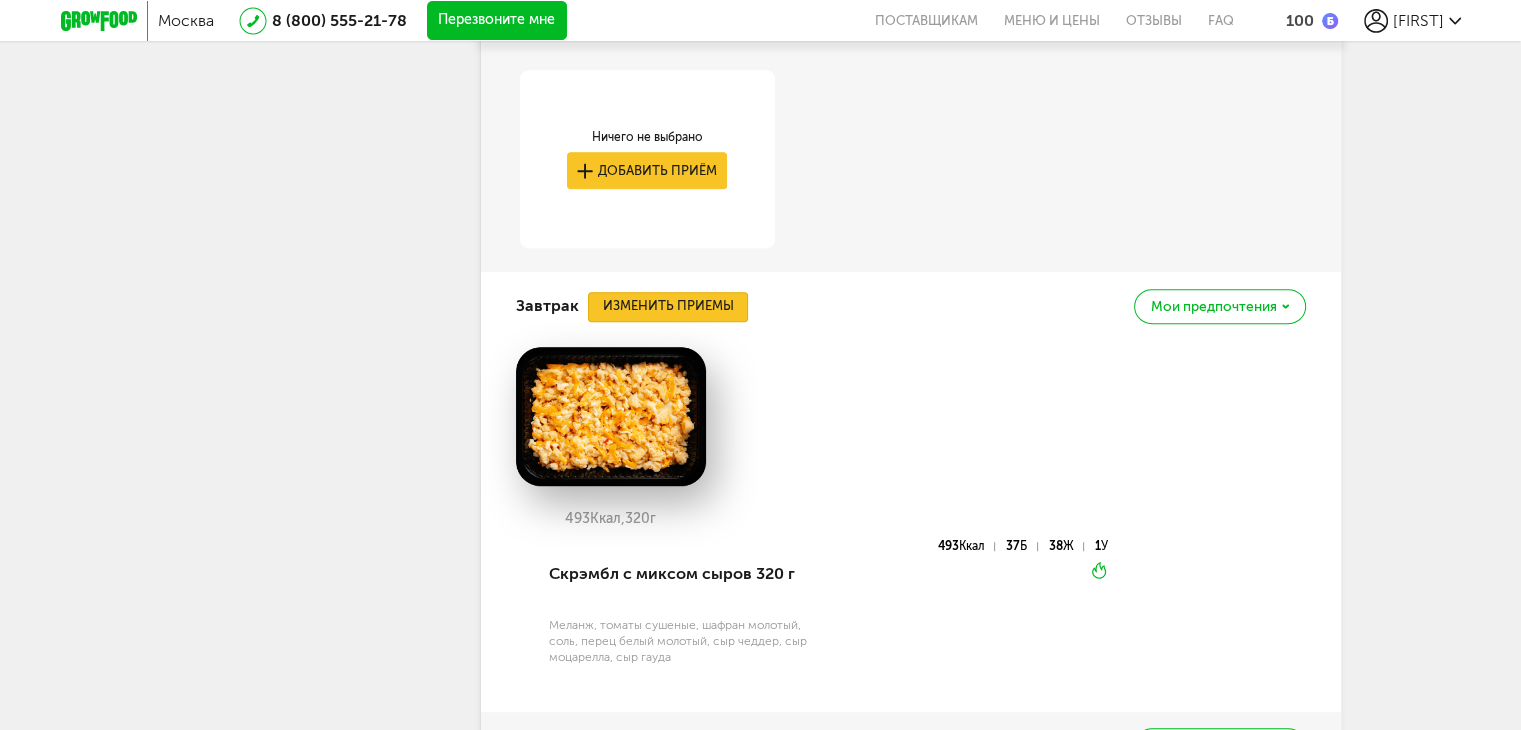 click on "Изменить приемы" at bounding box center [668, 307] 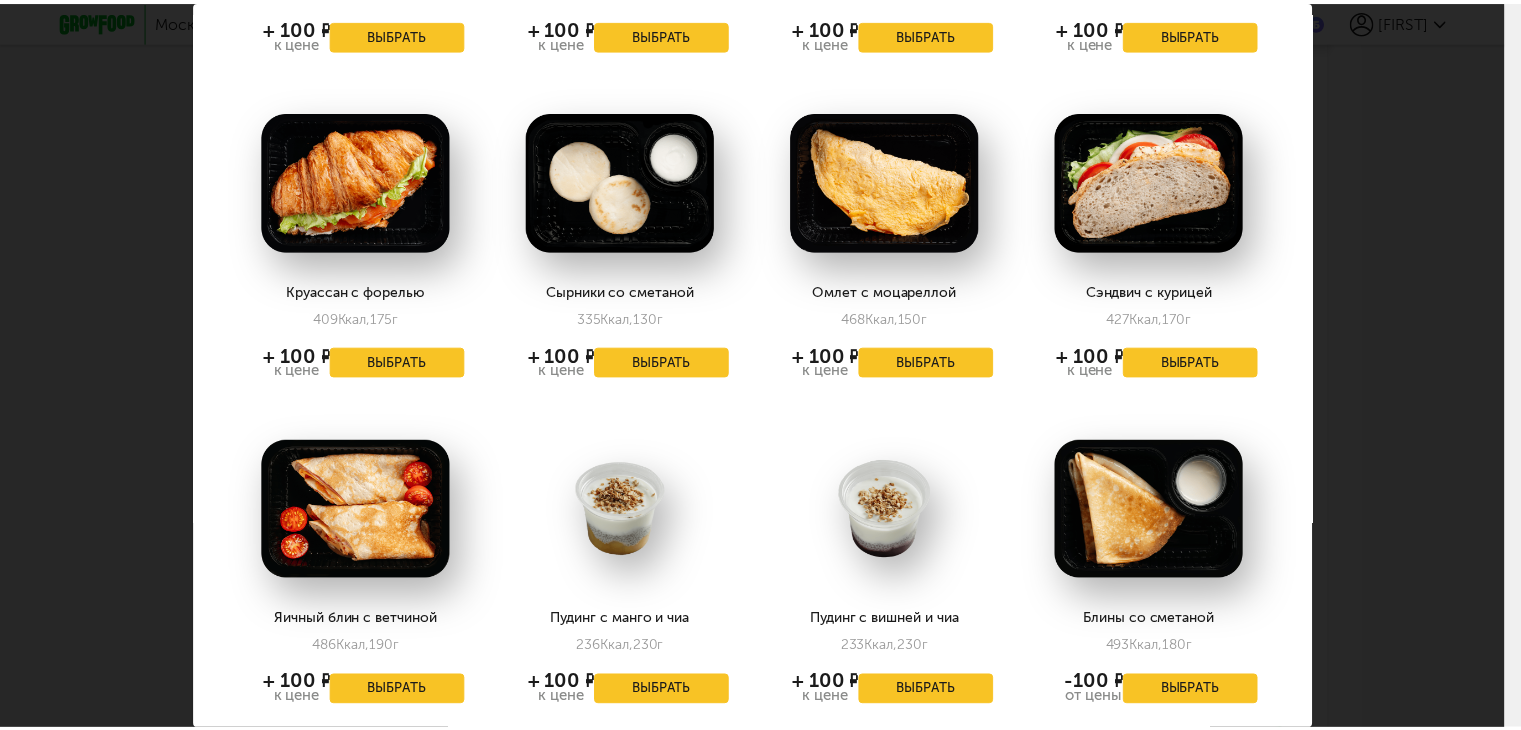 scroll, scrollTop: 972, scrollLeft: 0, axis: vertical 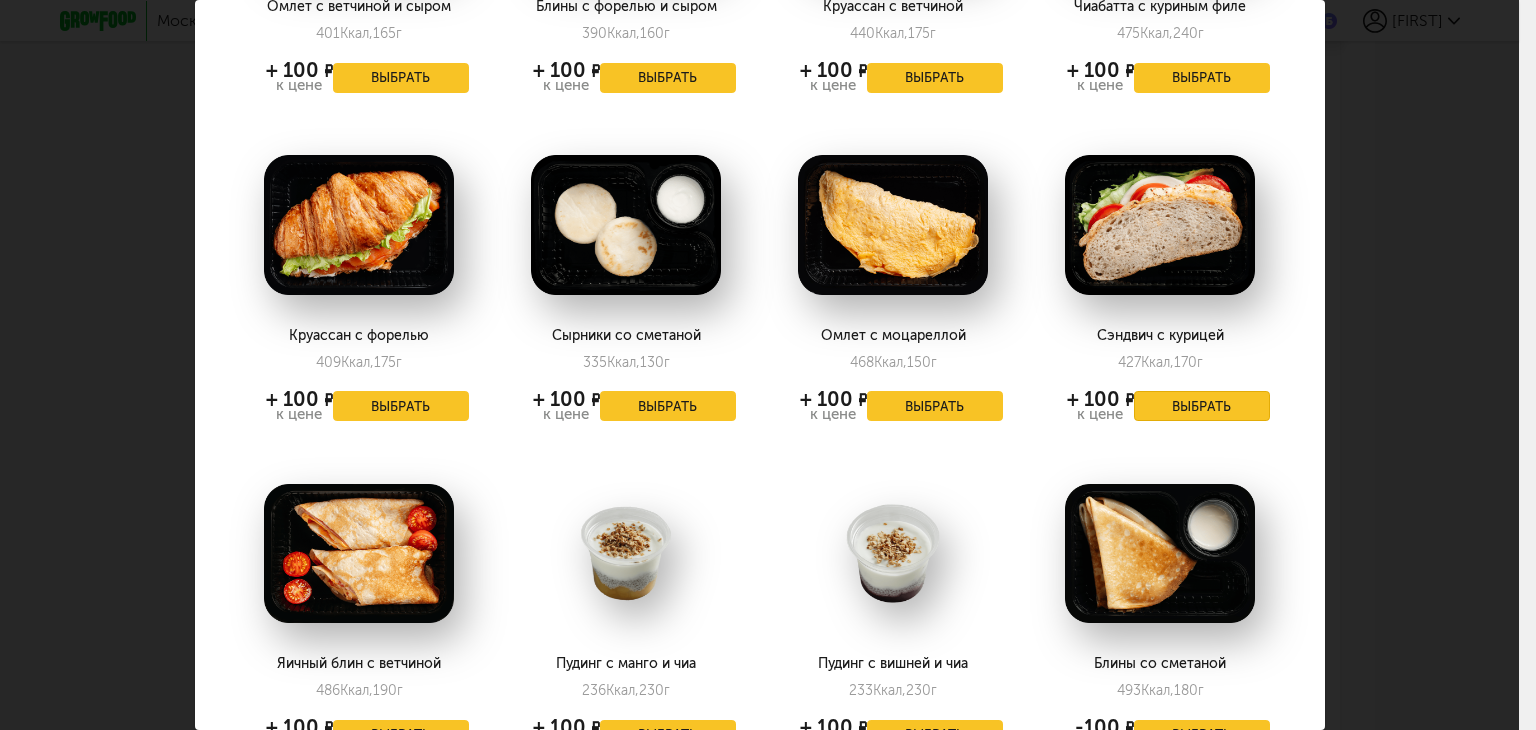 click on "Выбрать" at bounding box center (1202, 406) 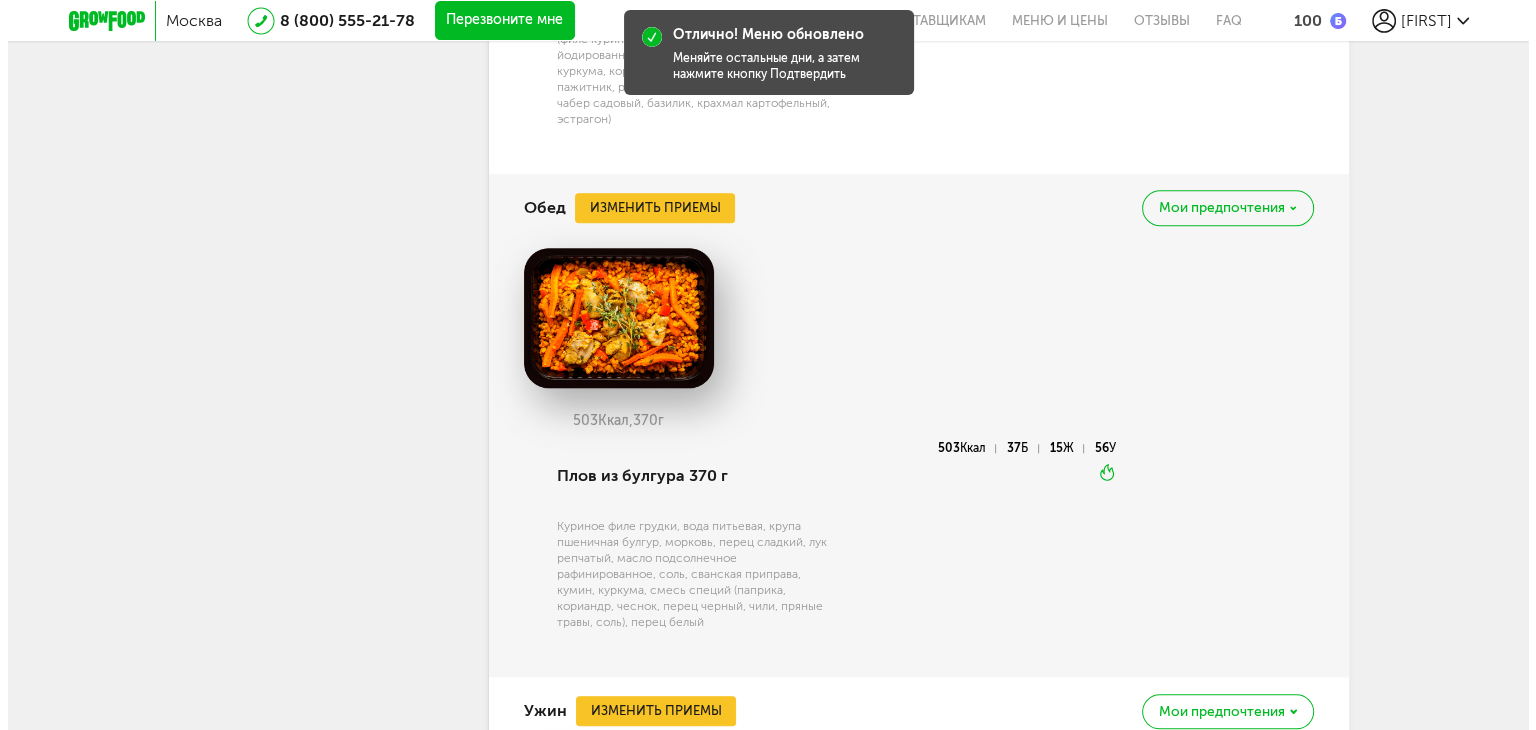 scroll, scrollTop: 1801, scrollLeft: 0, axis: vertical 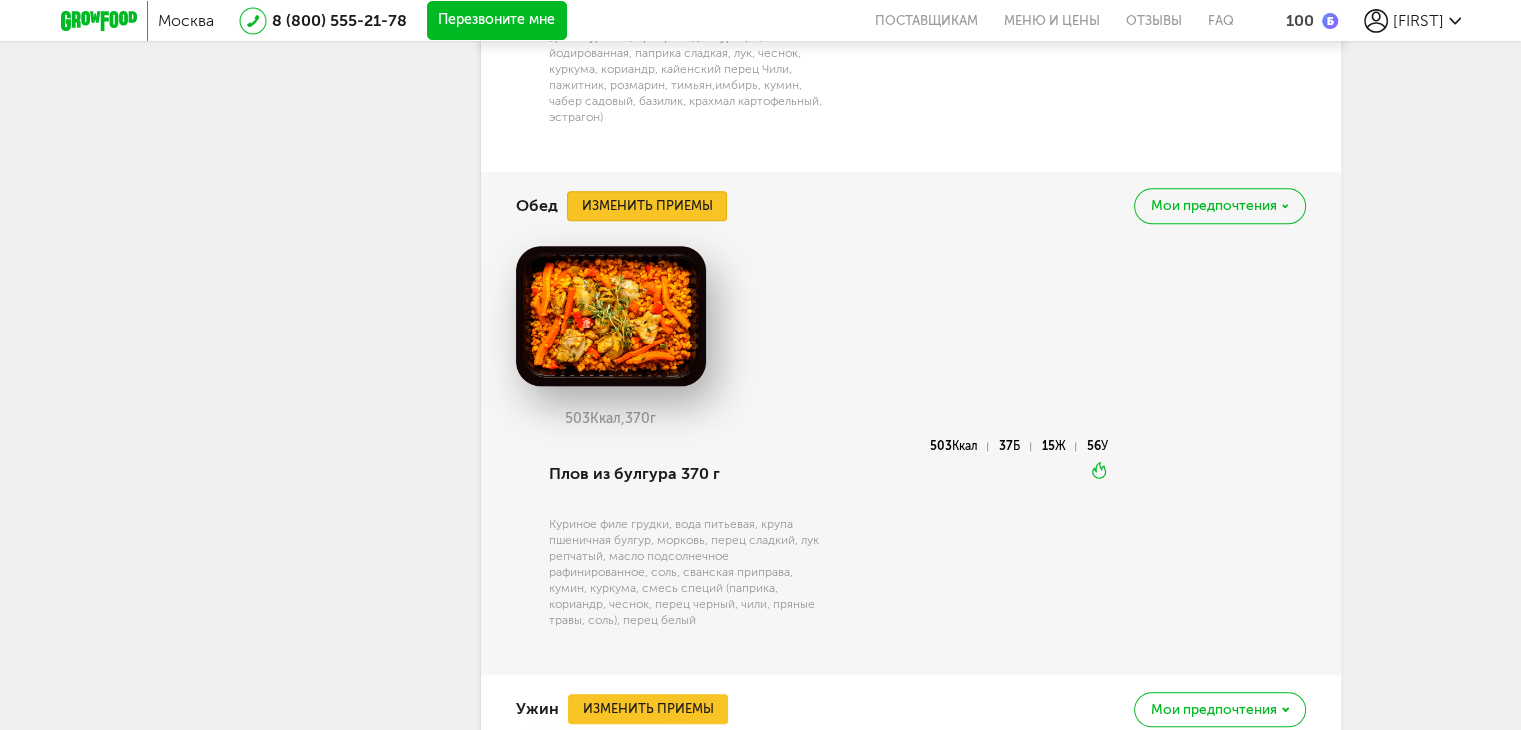 click on "Изменить приемы" at bounding box center (647, 206) 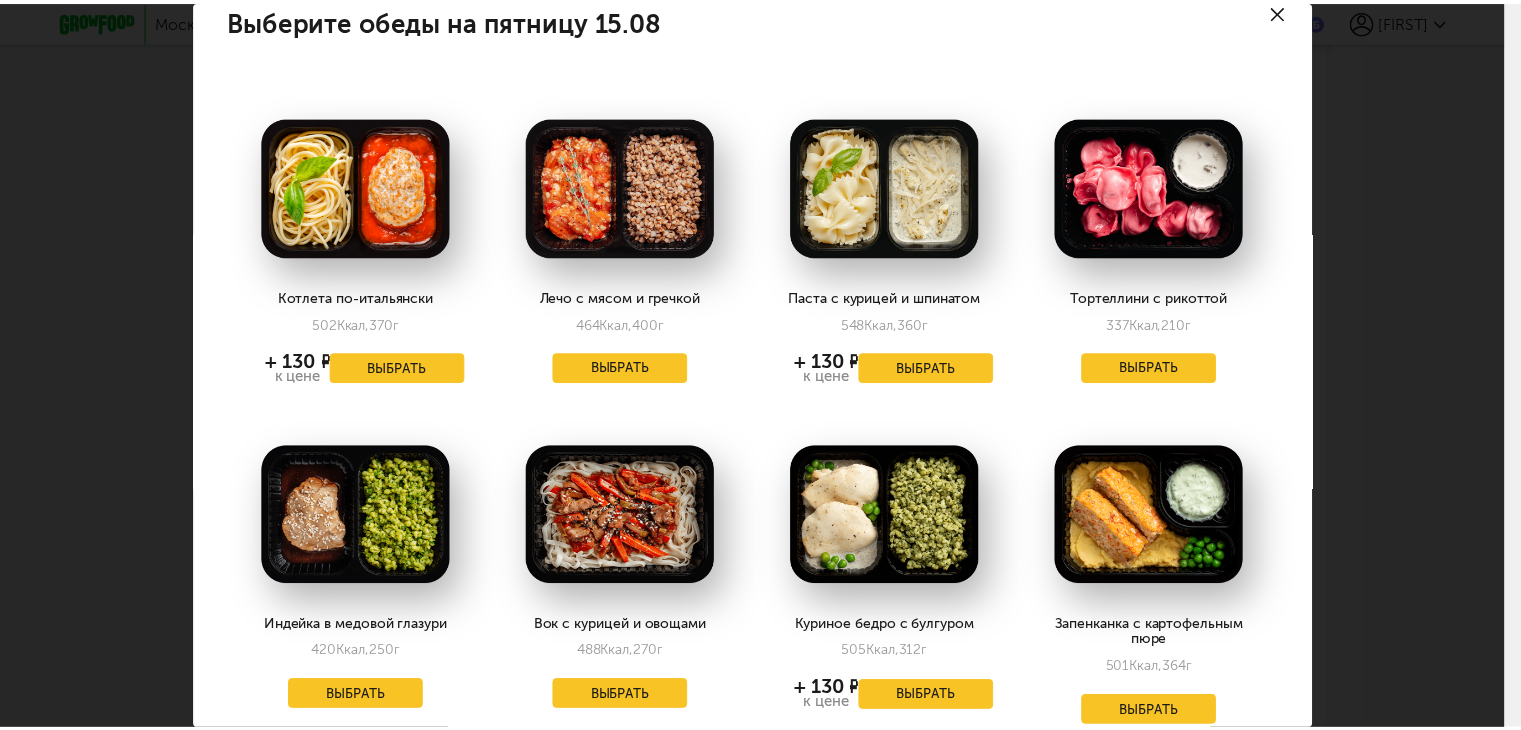 scroll, scrollTop: 21, scrollLeft: 0, axis: vertical 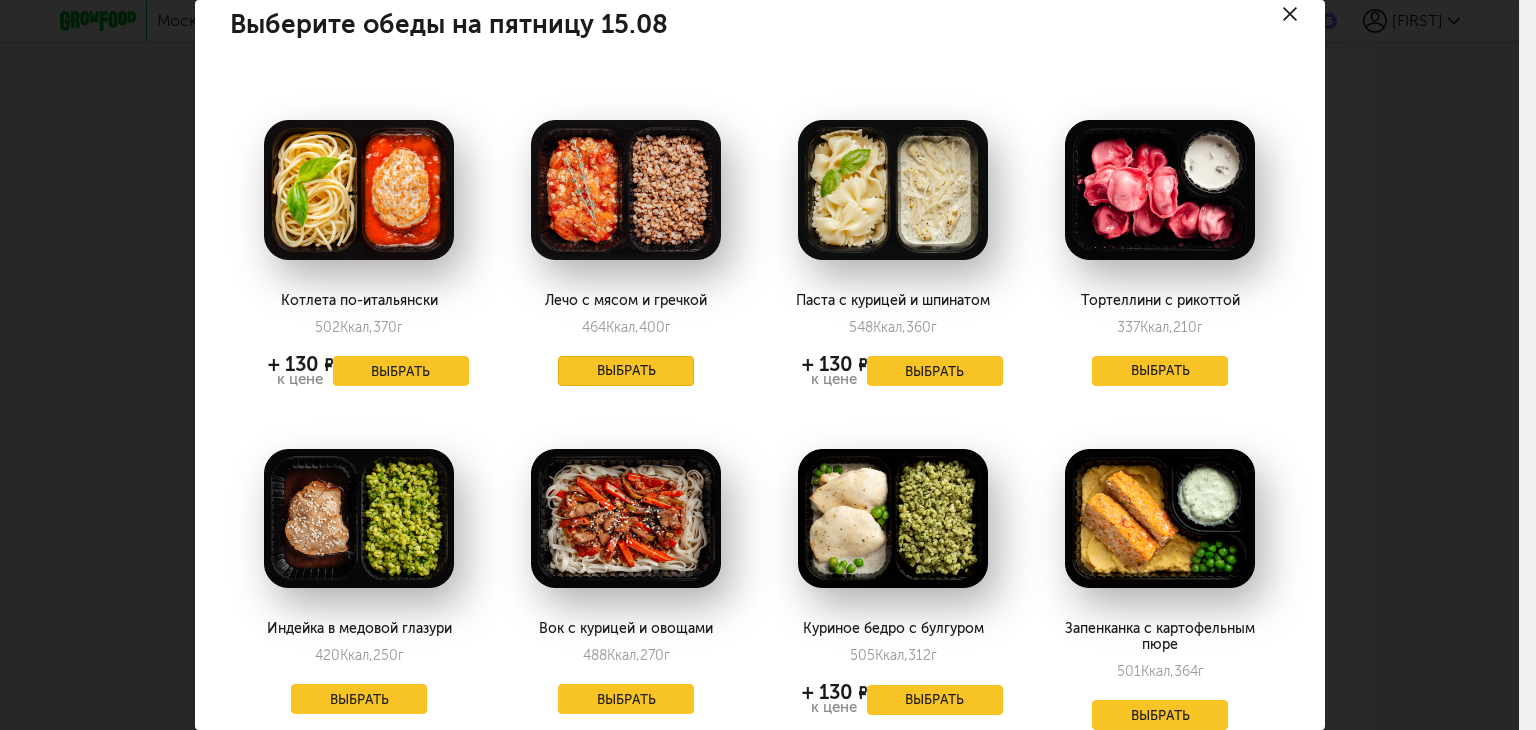 click on "Выбрать" at bounding box center [626, 371] 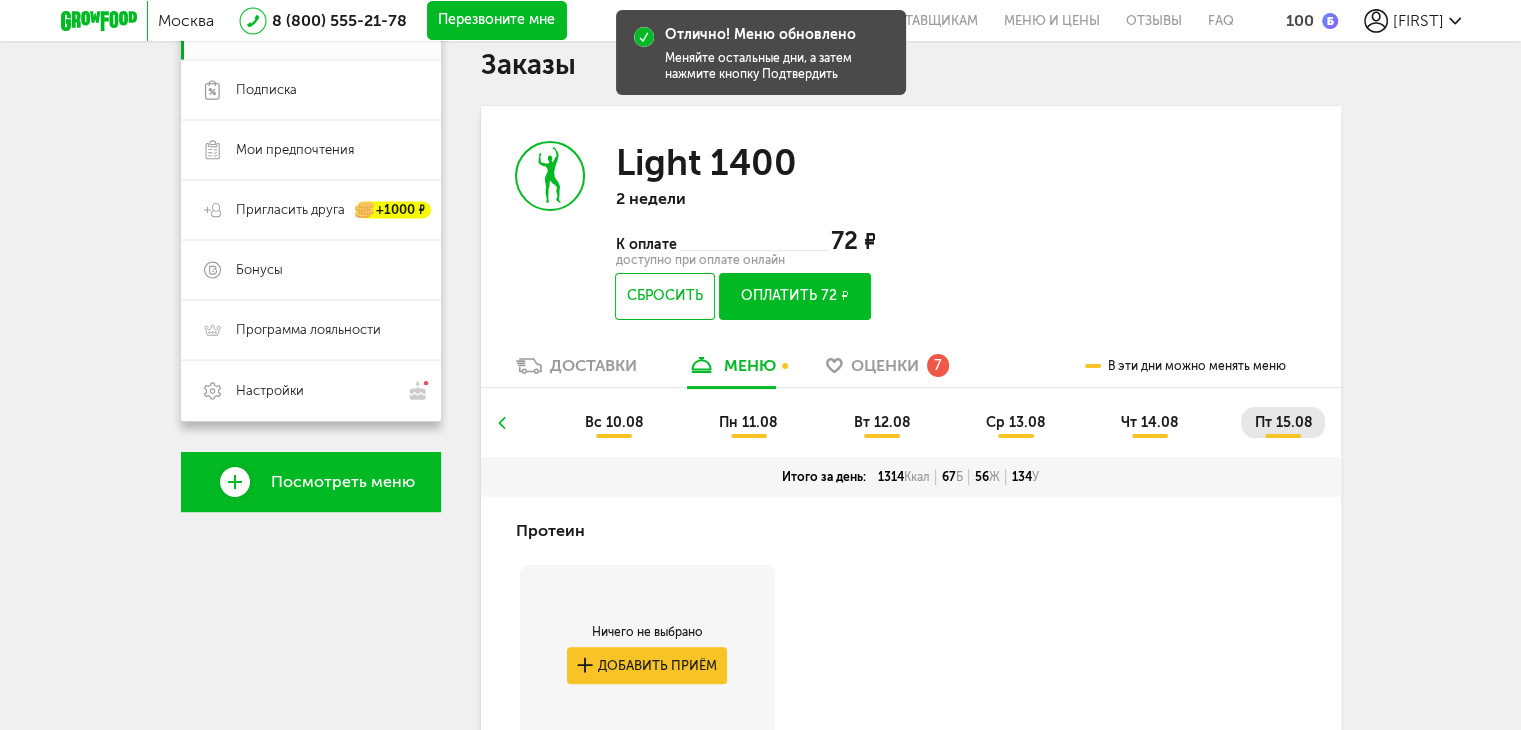 scroll, scrollTop: 301, scrollLeft: 0, axis: vertical 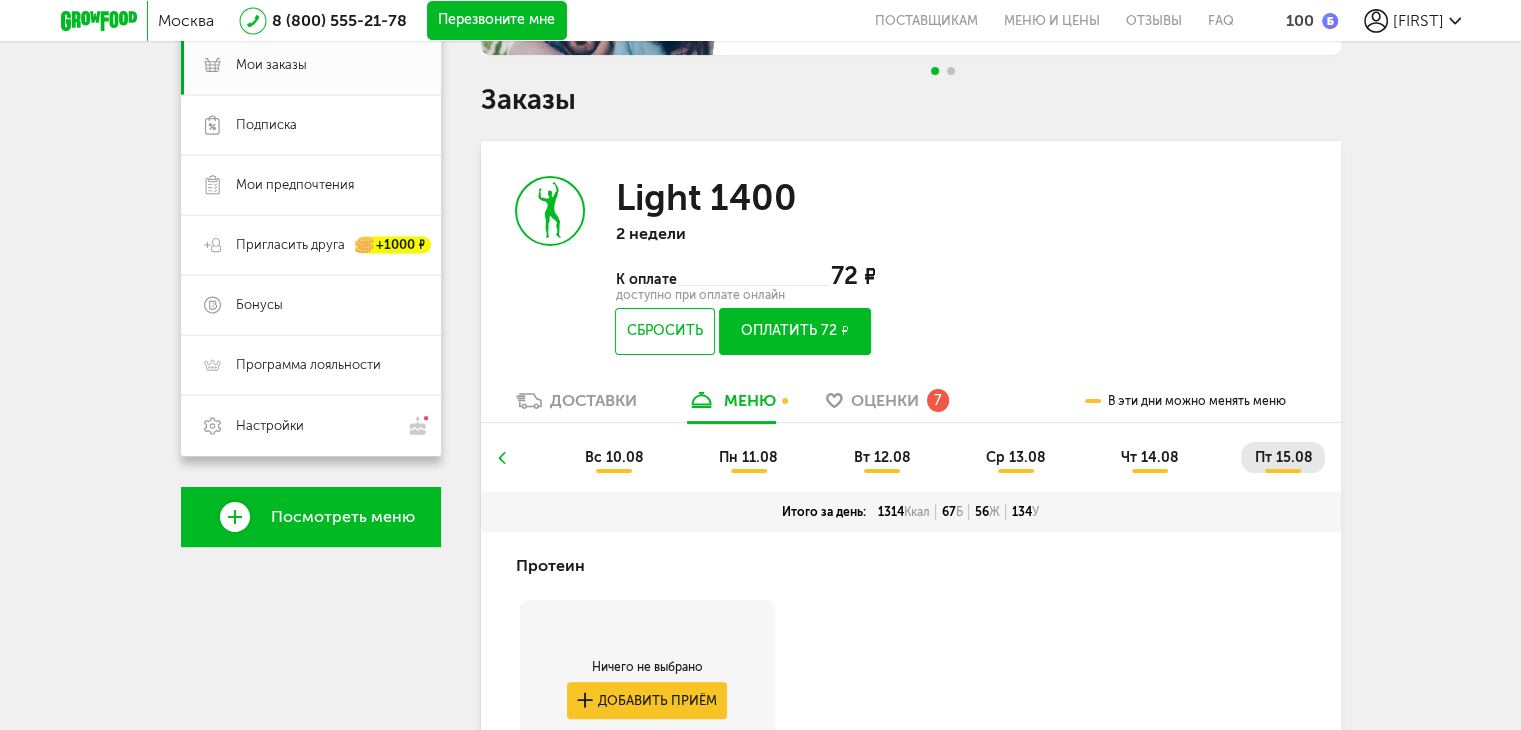 click on "Оплатить 72 ₽" at bounding box center (794, 331) 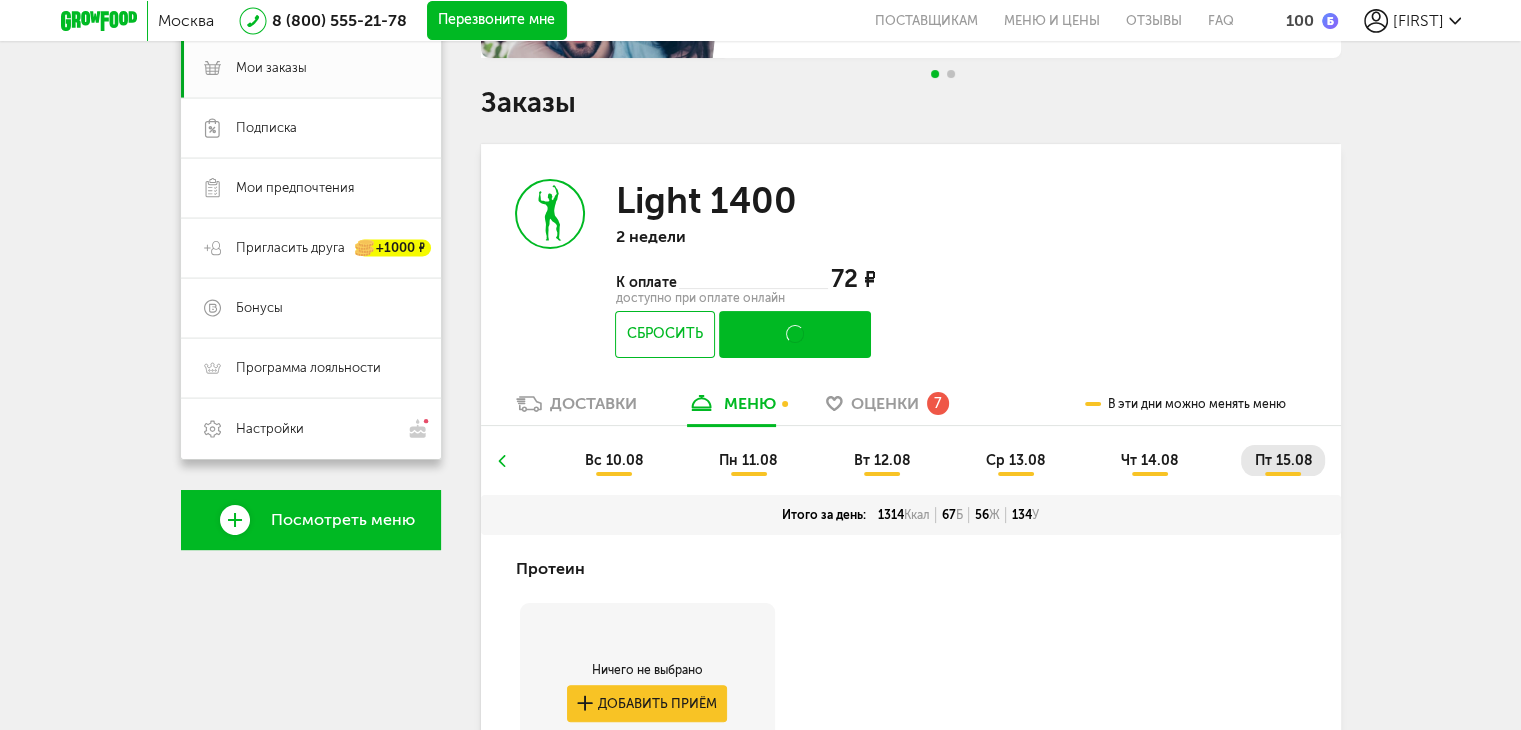 scroll, scrollTop: 300, scrollLeft: 0, axis: vertical 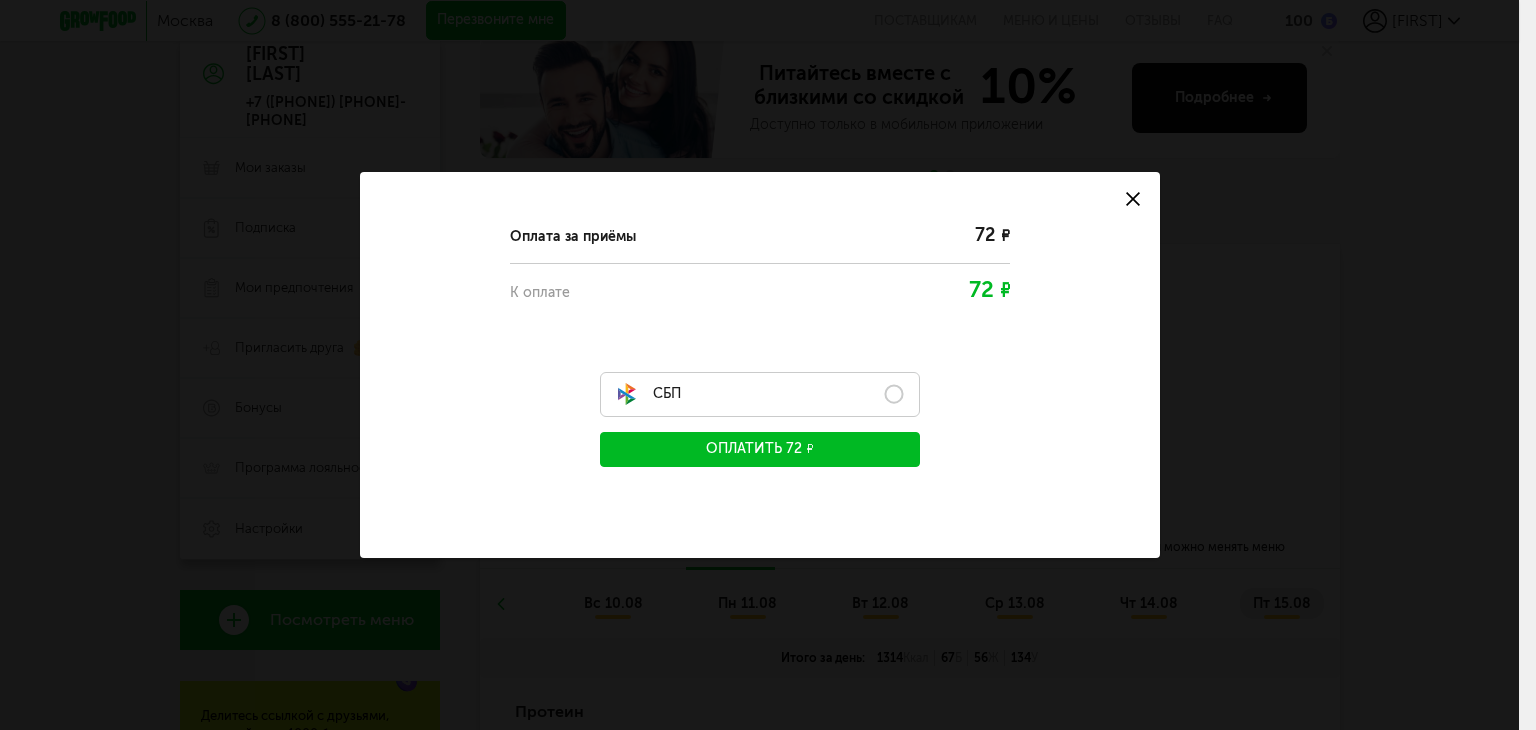 click on "СБП" at bounding box center [760, 394] 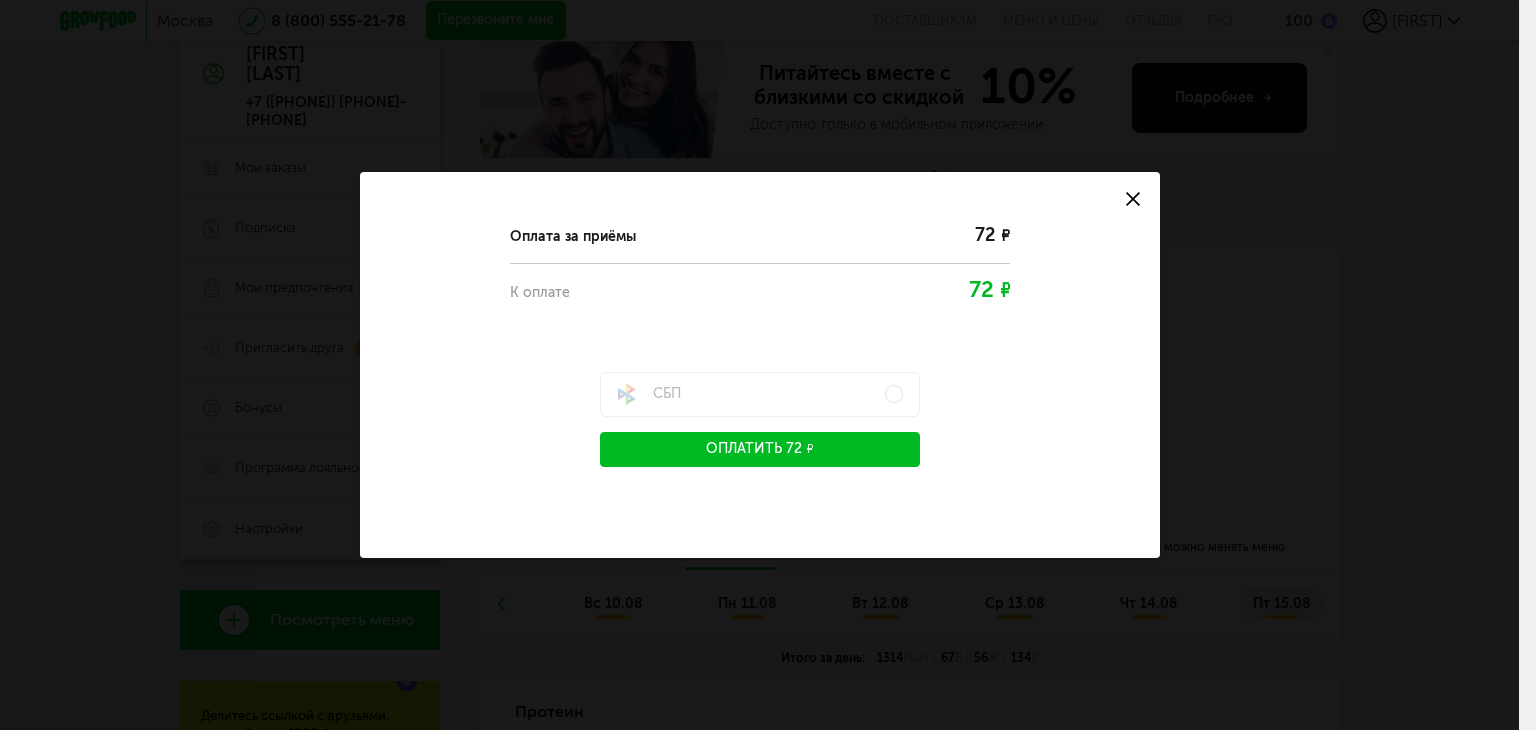 click on "Оплатить 72 ₽" at bounding box center [760, 449] 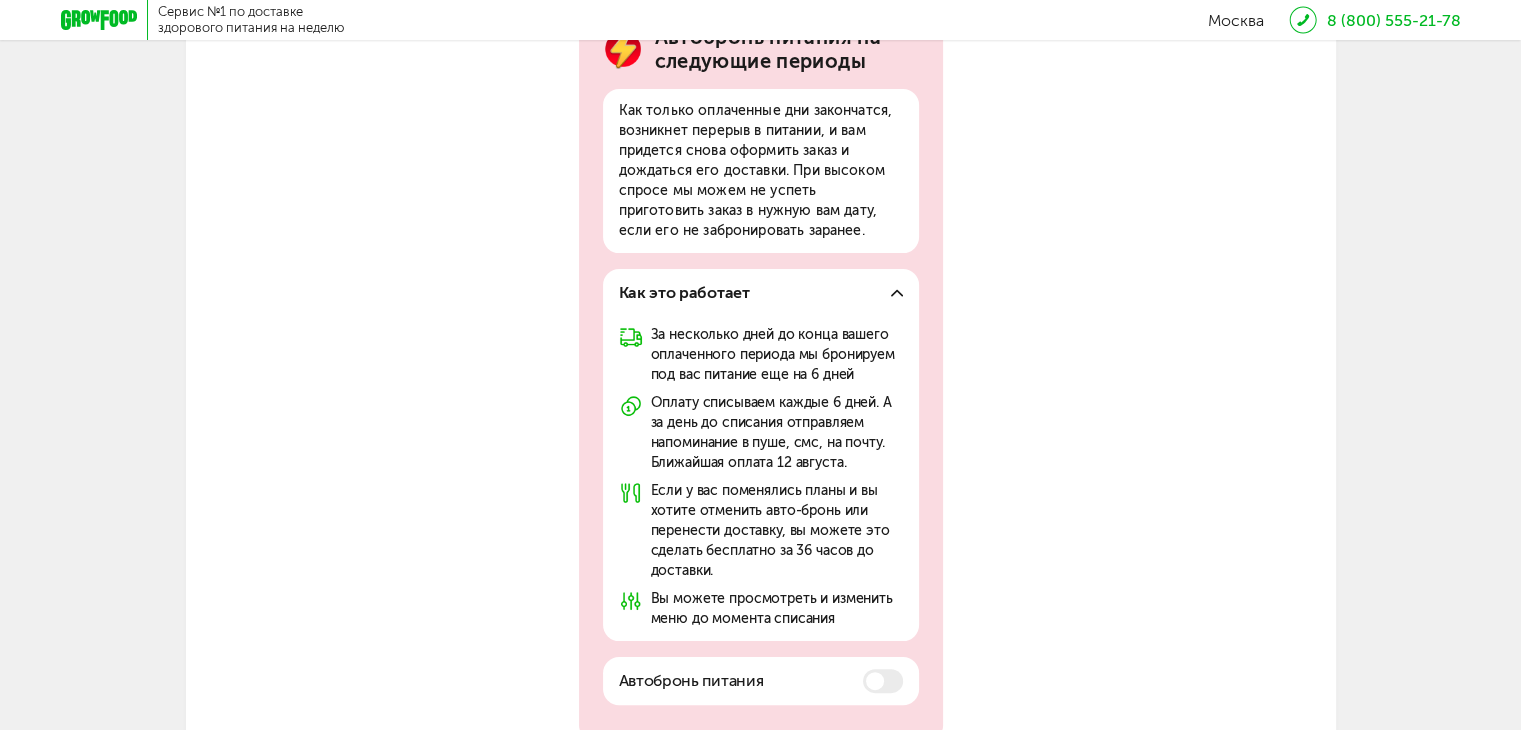 scroll, scrollTop: 400, scrollLeft: 0, axis: vertical 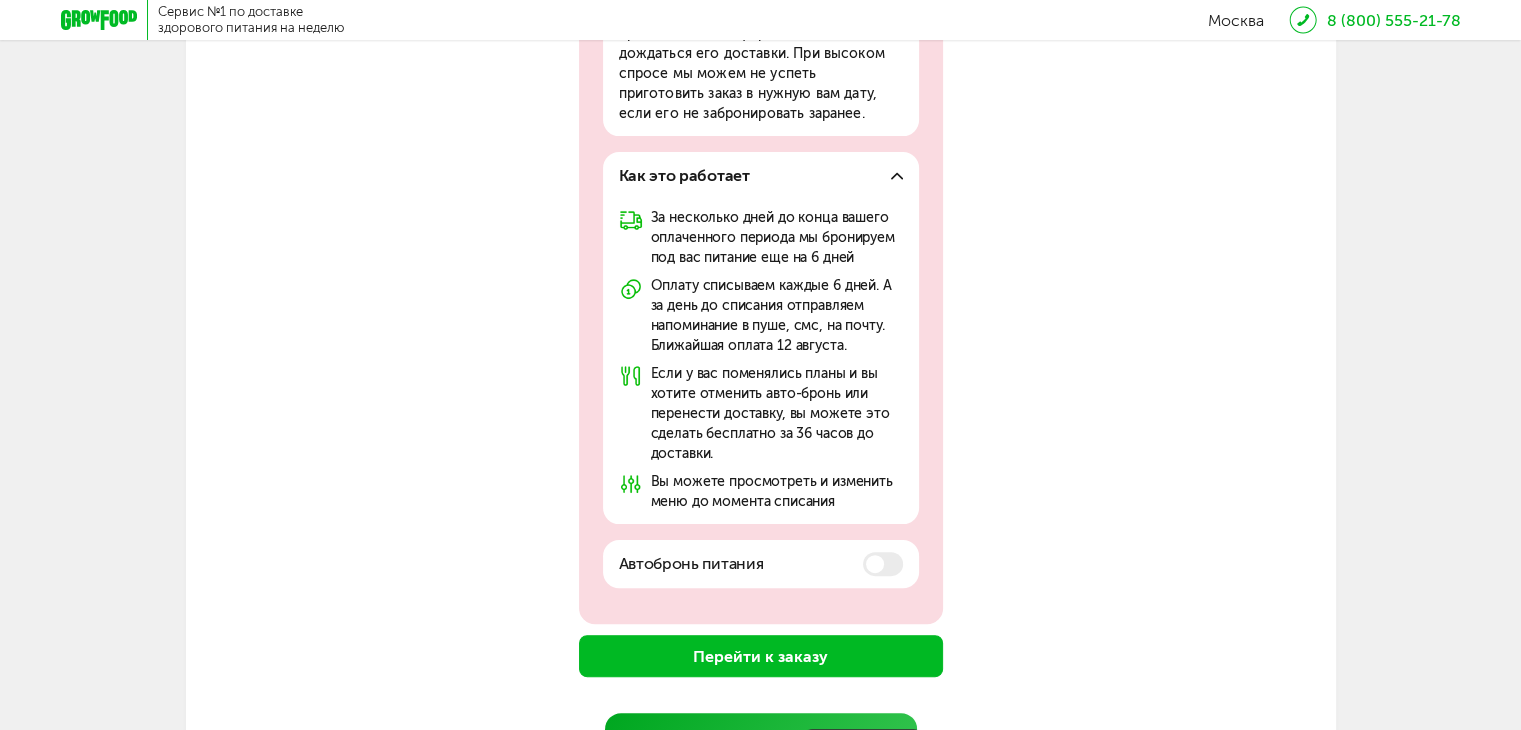 click at bounding box center (883, 564) 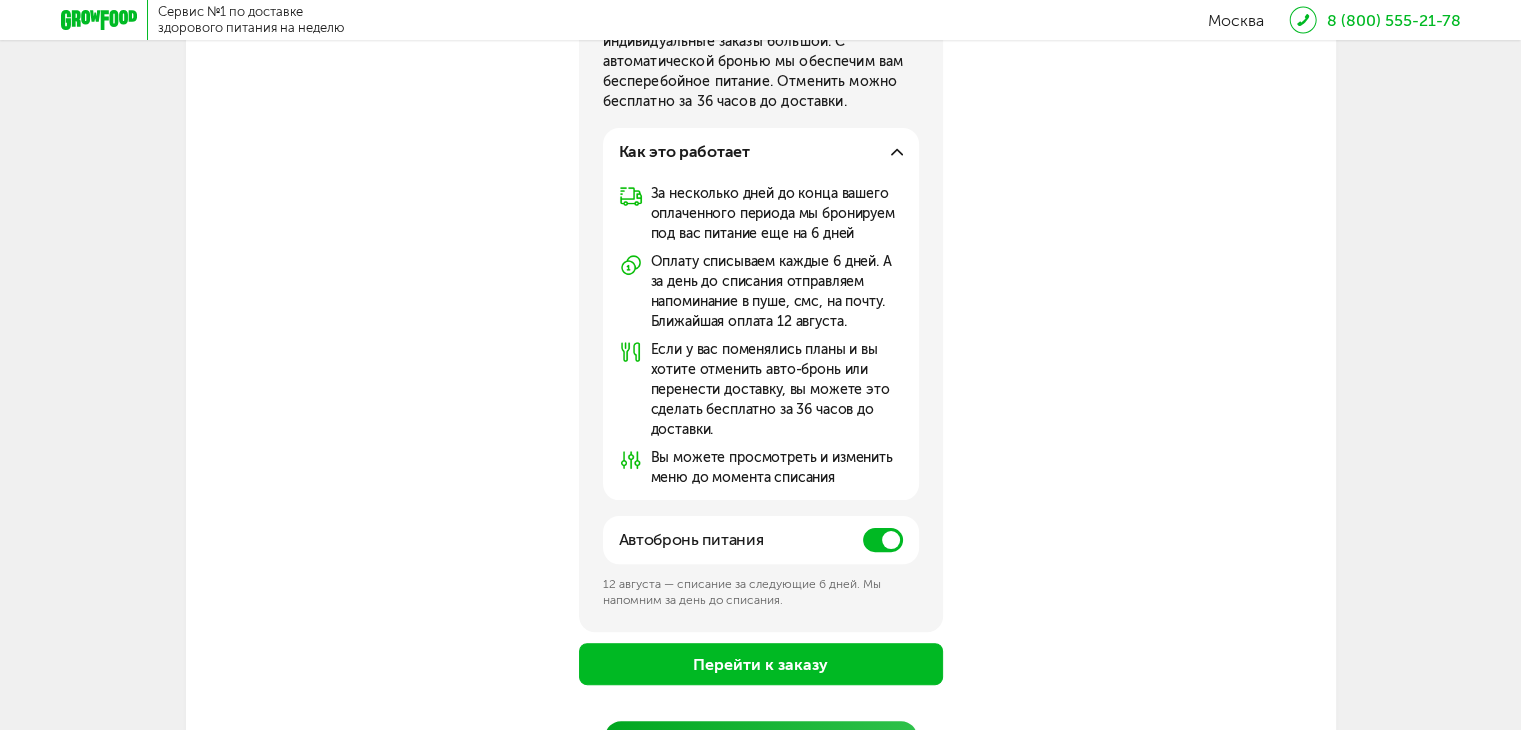 click at bounding box center (883, 540) 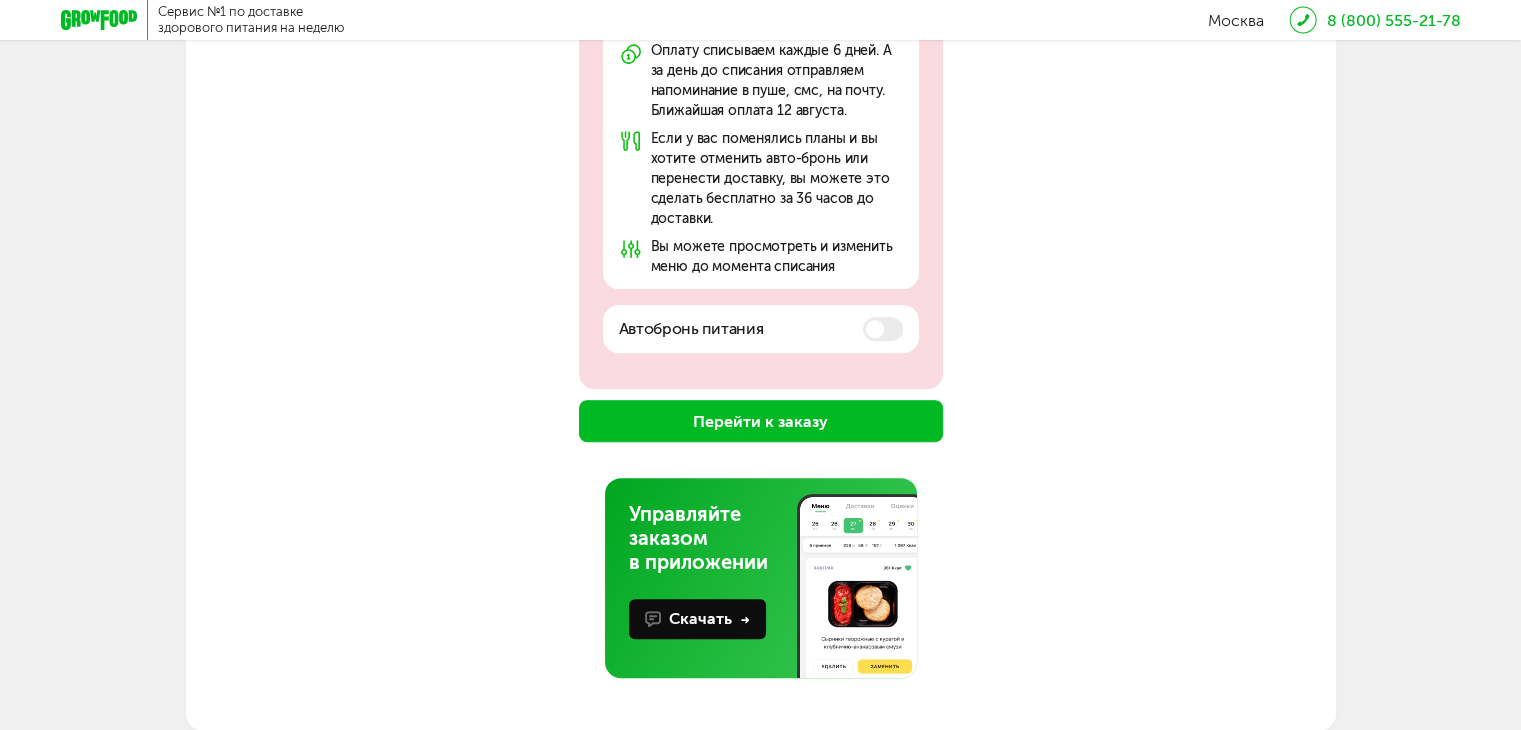scroll, scrollTop: 636, scrollLeft: 0, axis: vertical 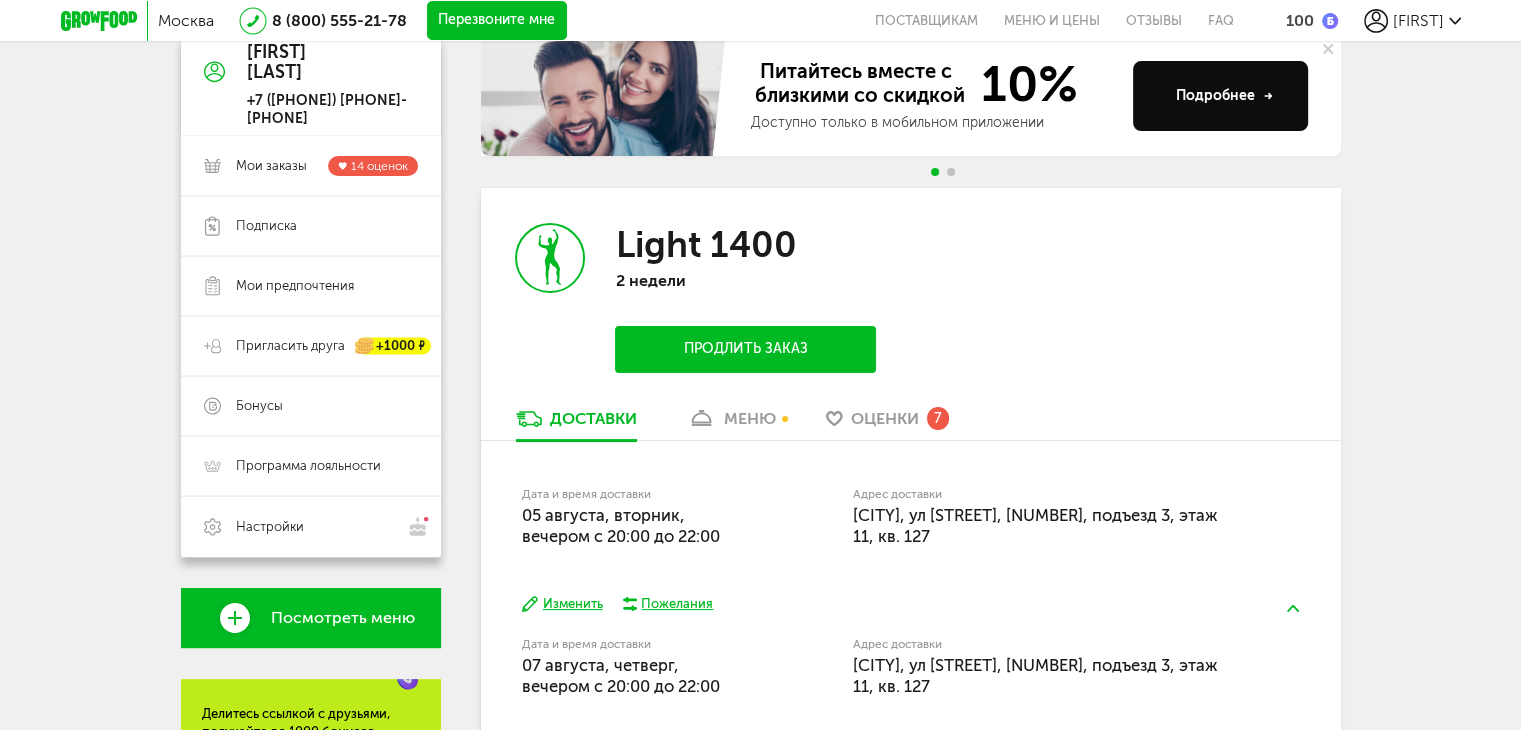 click on "меню" at bounding box center [750, 418] 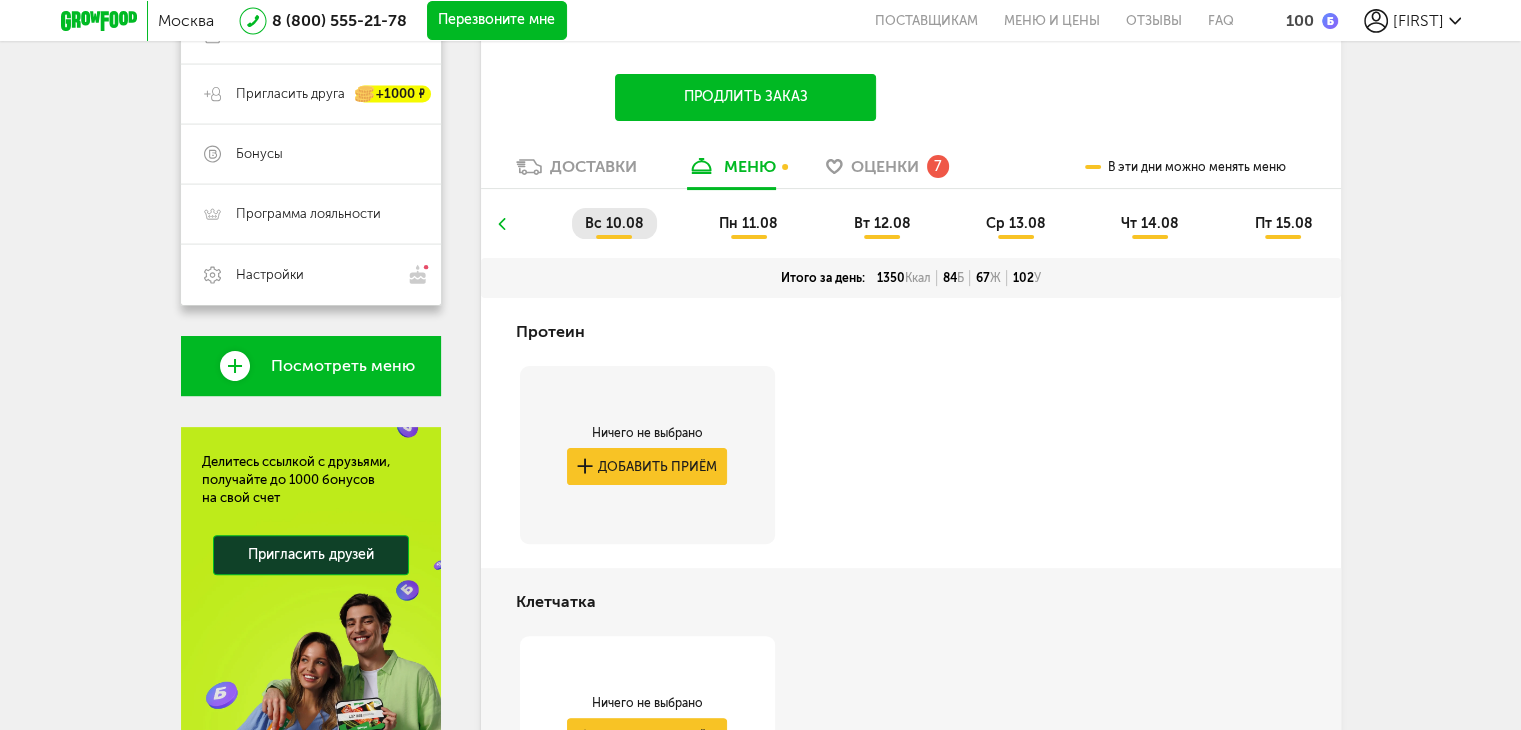 scroll, scrollTop: 138, scrollLeft: 0, axis: vertical 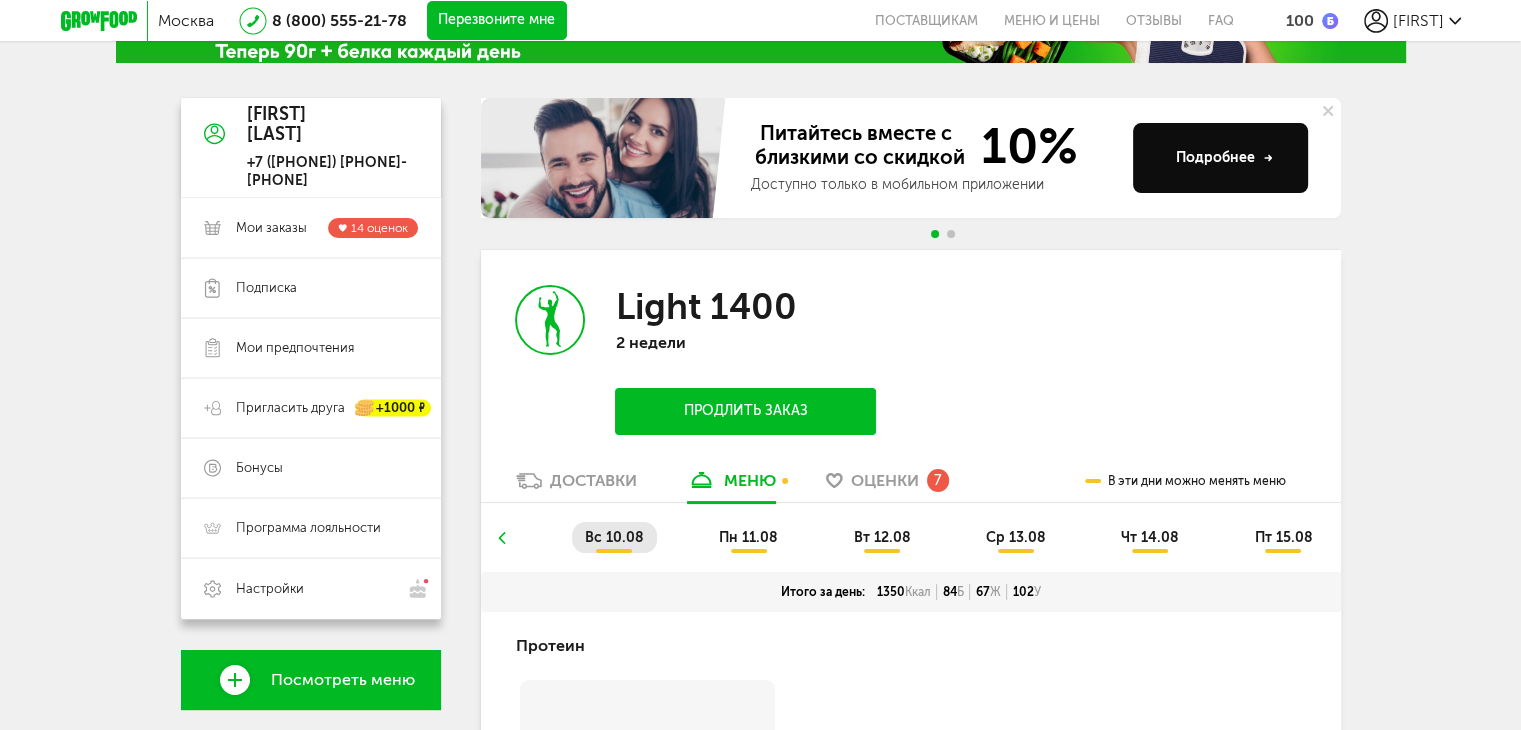 click on "пн 11.08" at bounding box center [748, 537] 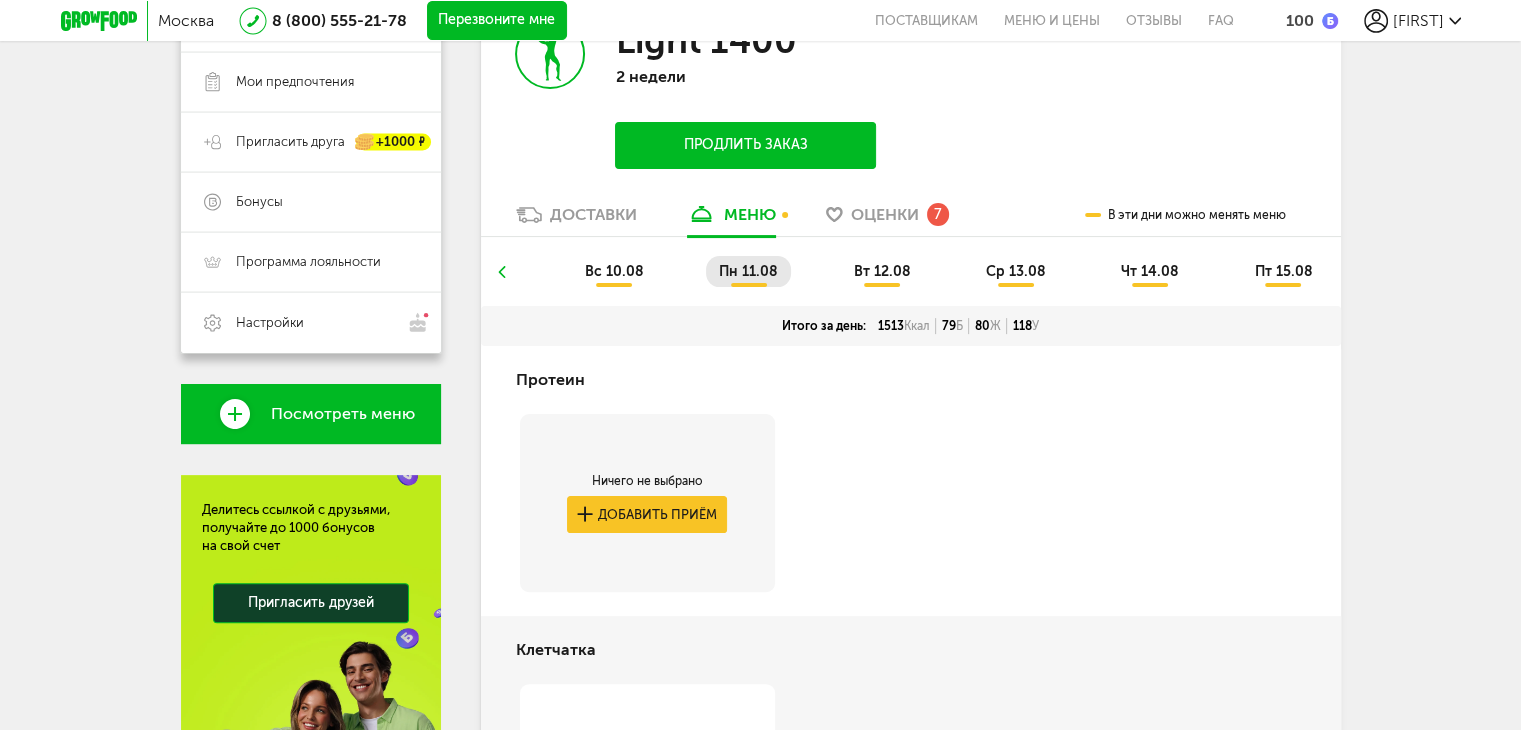scroll, scrollTop: 438, scrollLeft: 0, axis: vertical 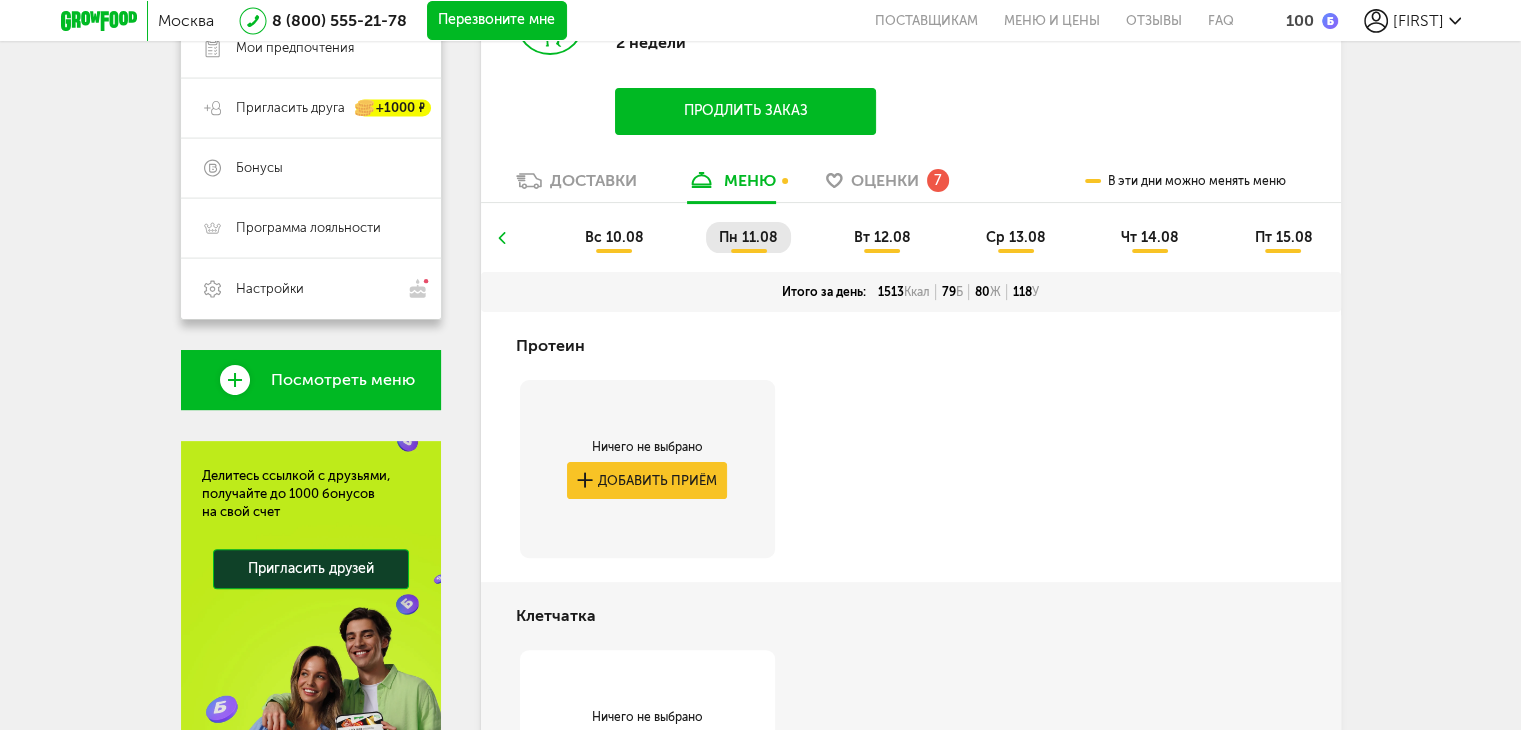 drag, startPoint x: 488, startPoint y: 234, endPoint x: 499, endPoint y: 233, distance: 11.045361 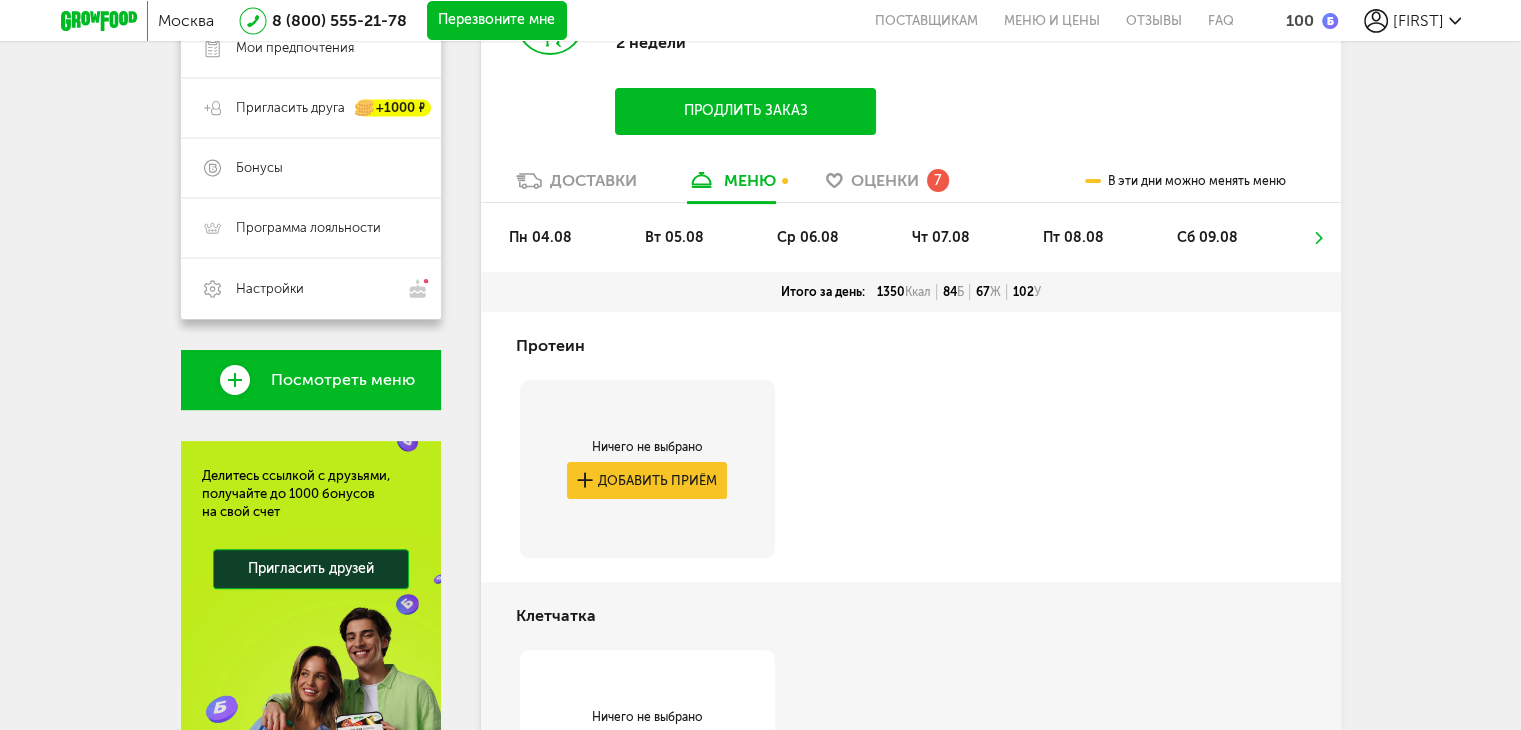 click 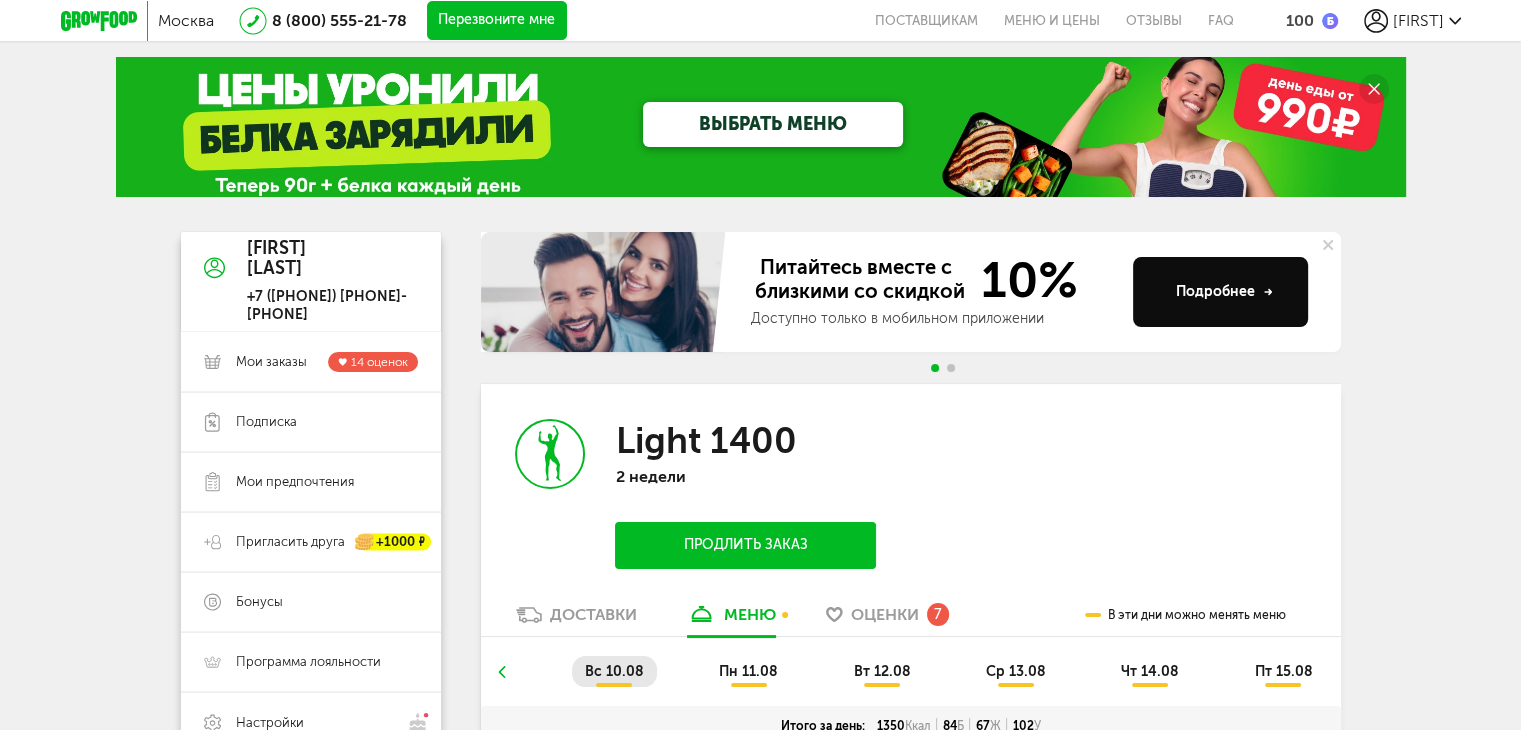 scroll, scrollTop: 0, scrollLeft: 0, axis: both 